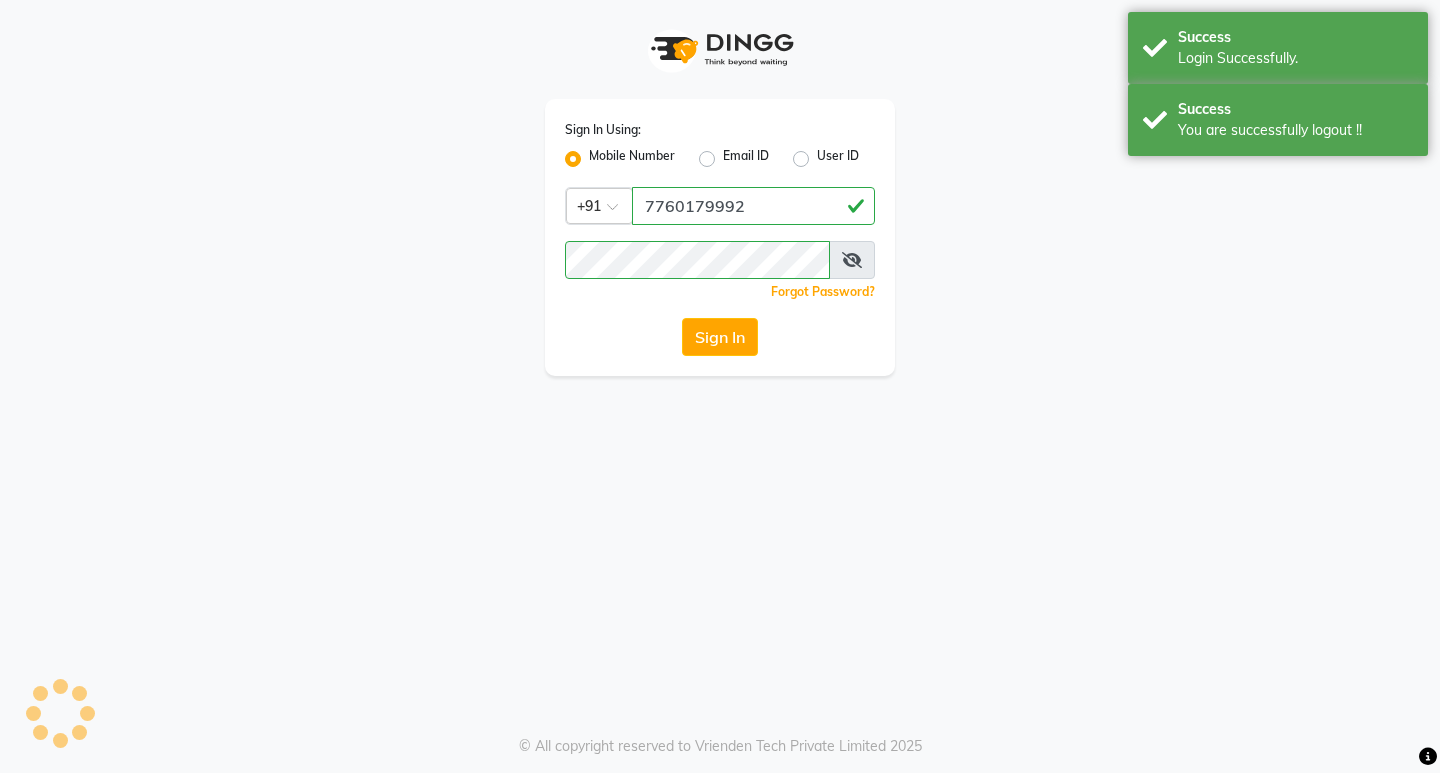 scroll, scrollTop: 0, scrollLeft: 0, axis: both 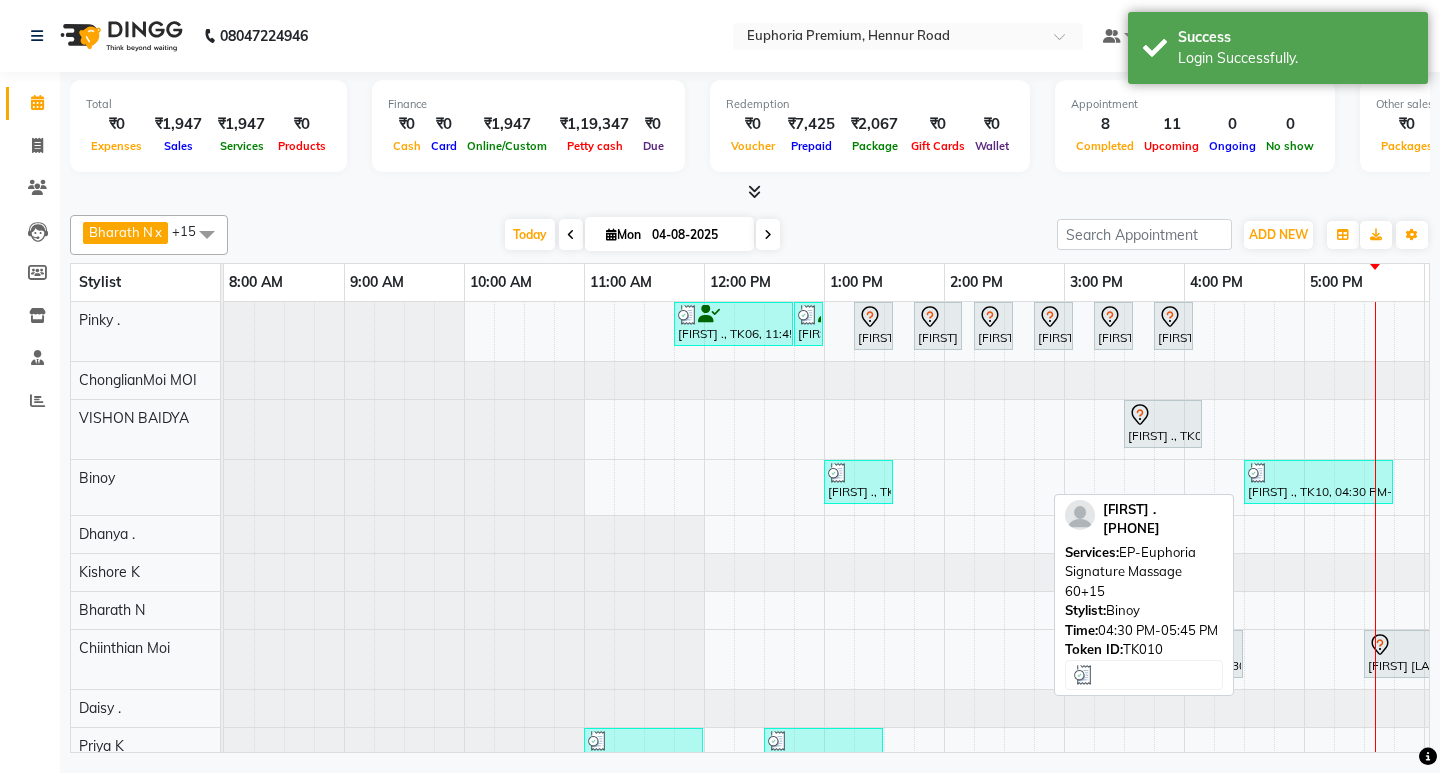click at bounding box center (1258, 473) 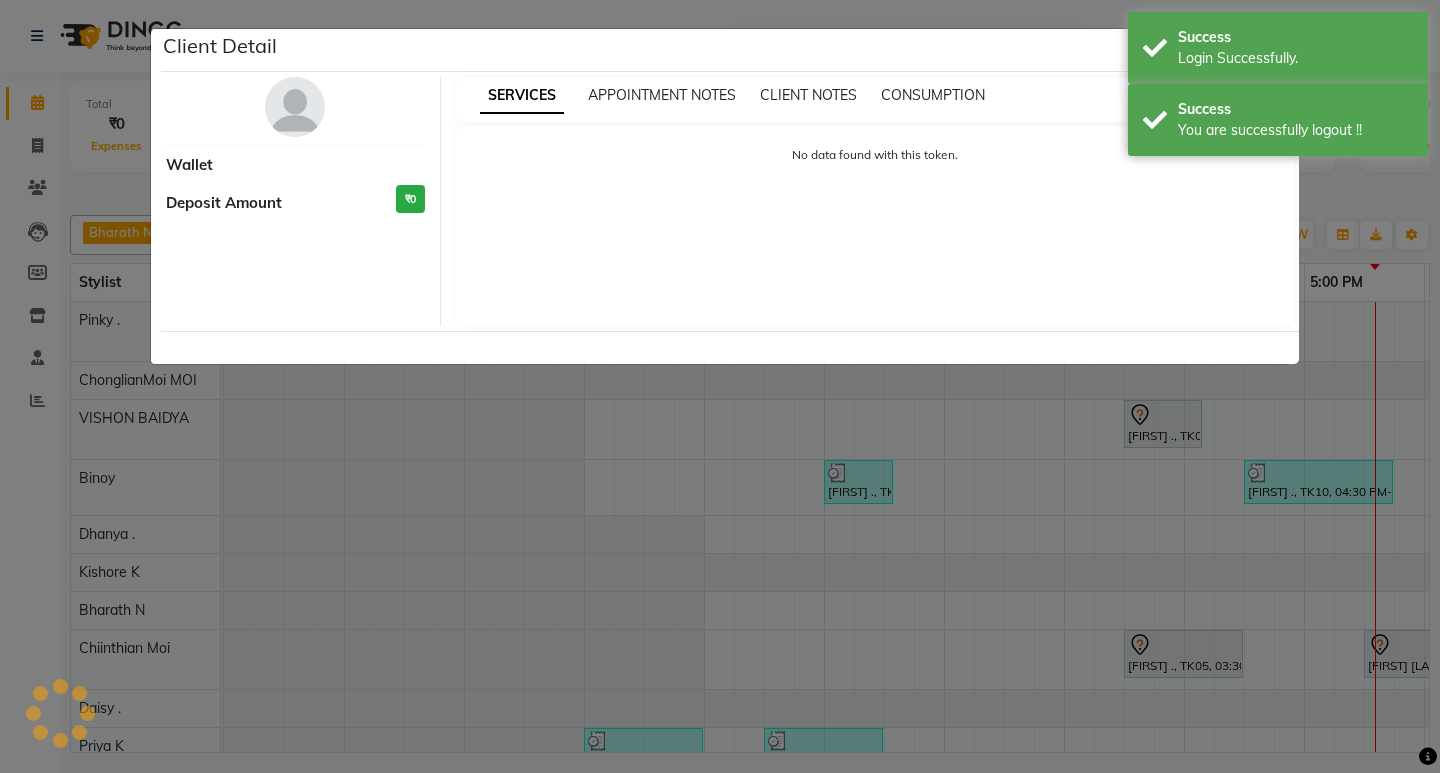 select on "3" 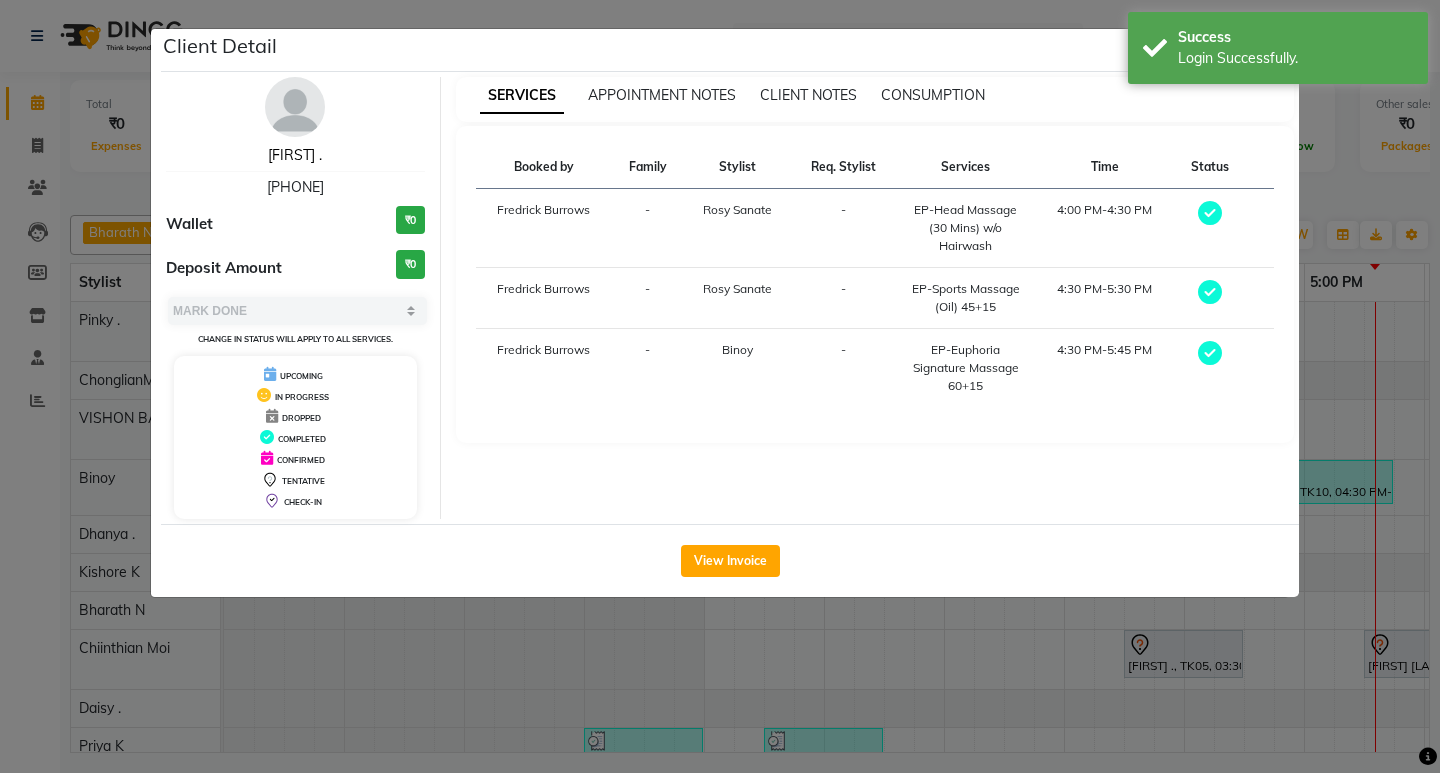 click on "[FIRST] ." at bounding box center [295, 155] 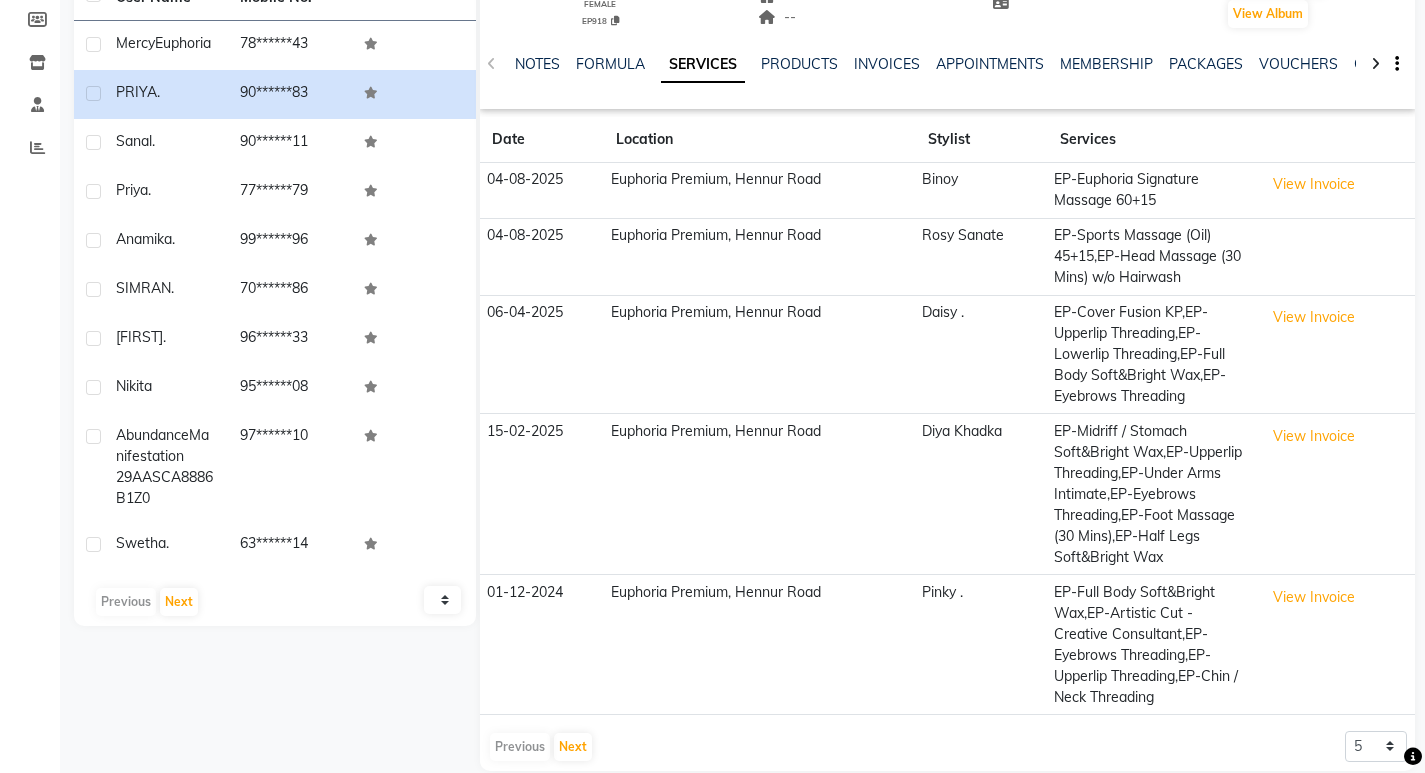 scroll, scrollTop: 281, scrollLeft: 0, axis: vertical 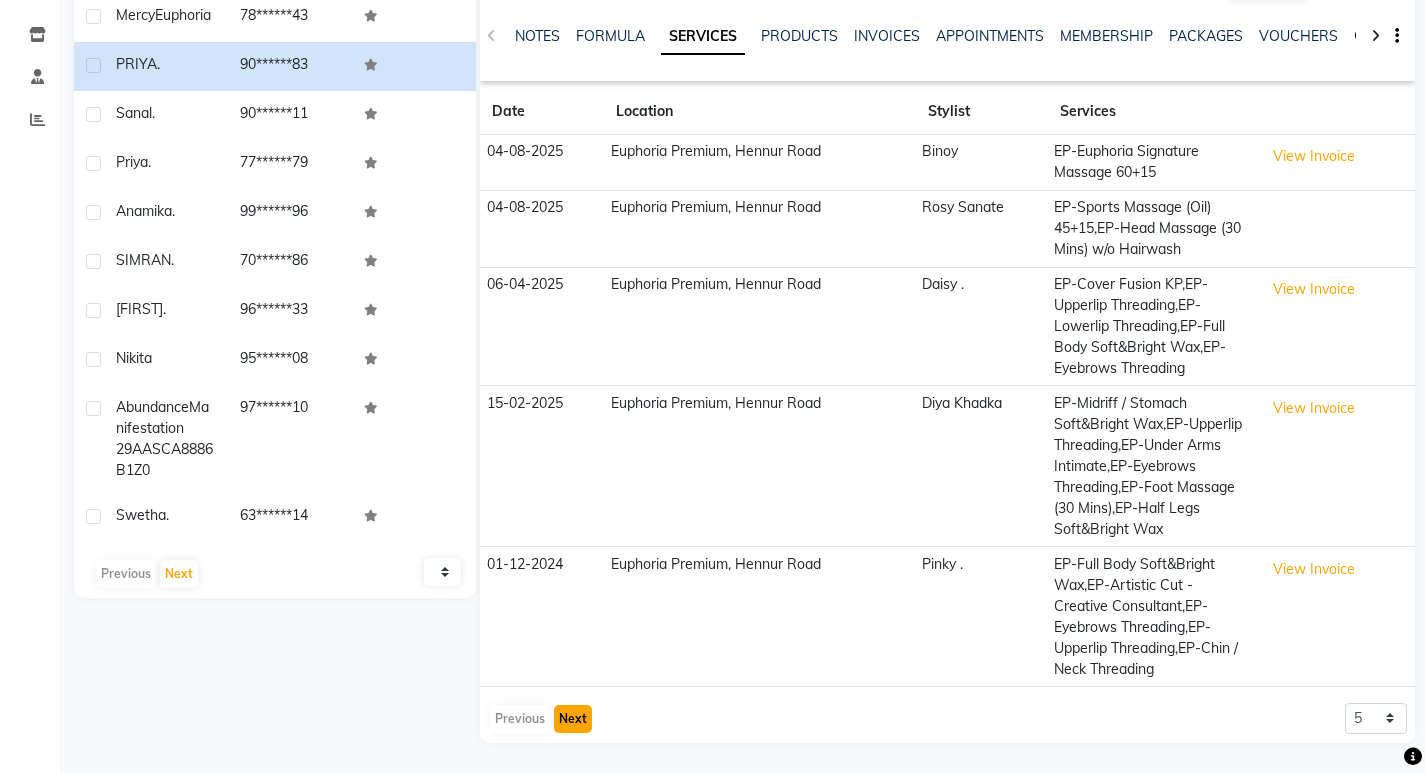 click on "Next" 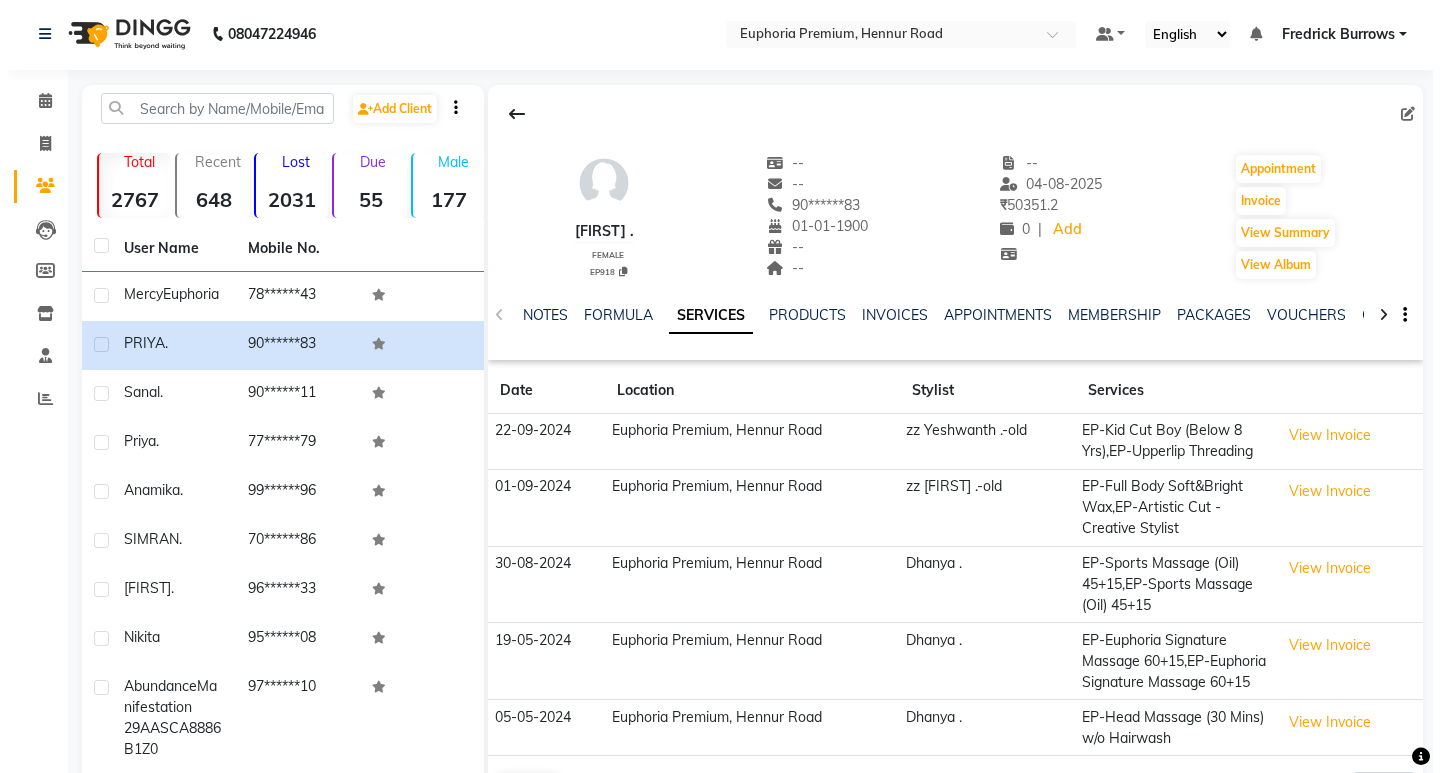 scroll, scrollTop: 0, scrollLeft: 0, axis: both 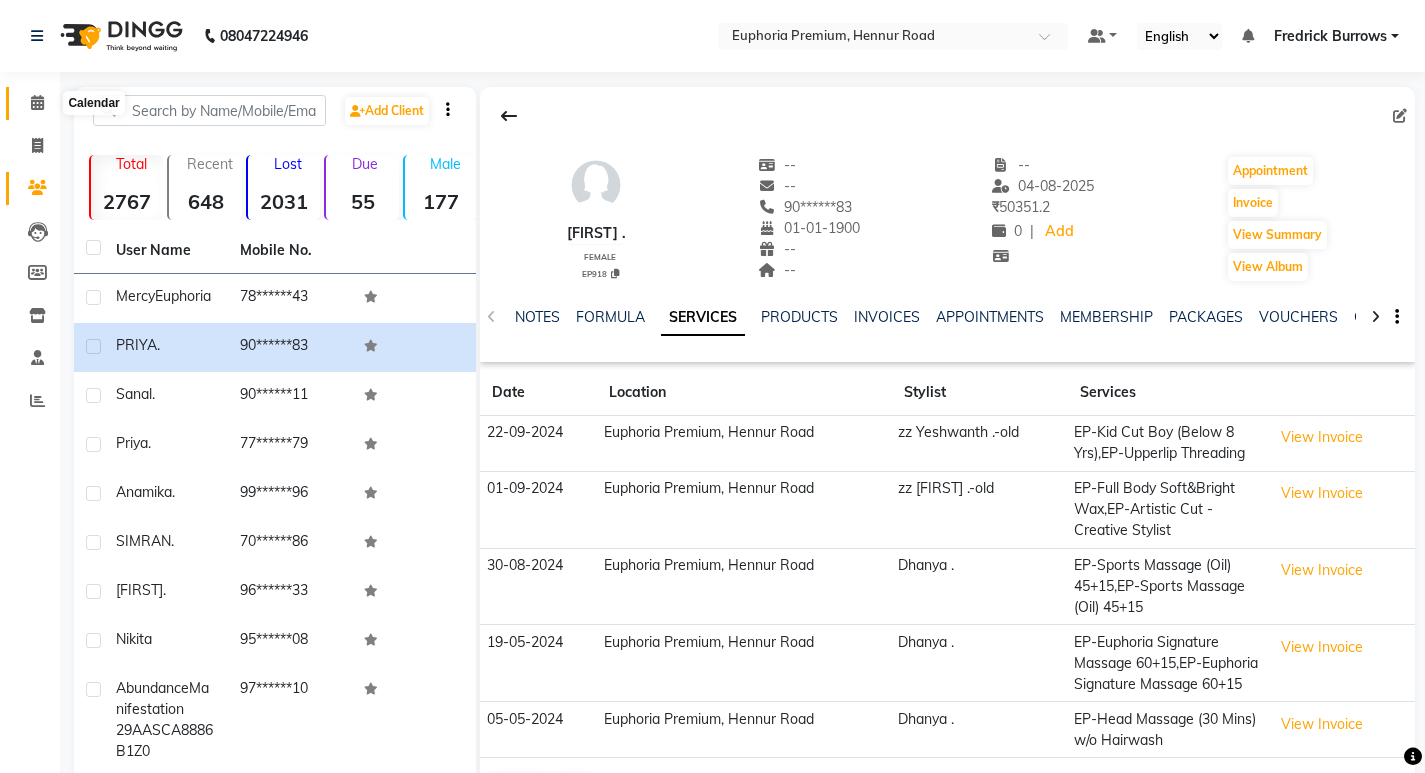 click 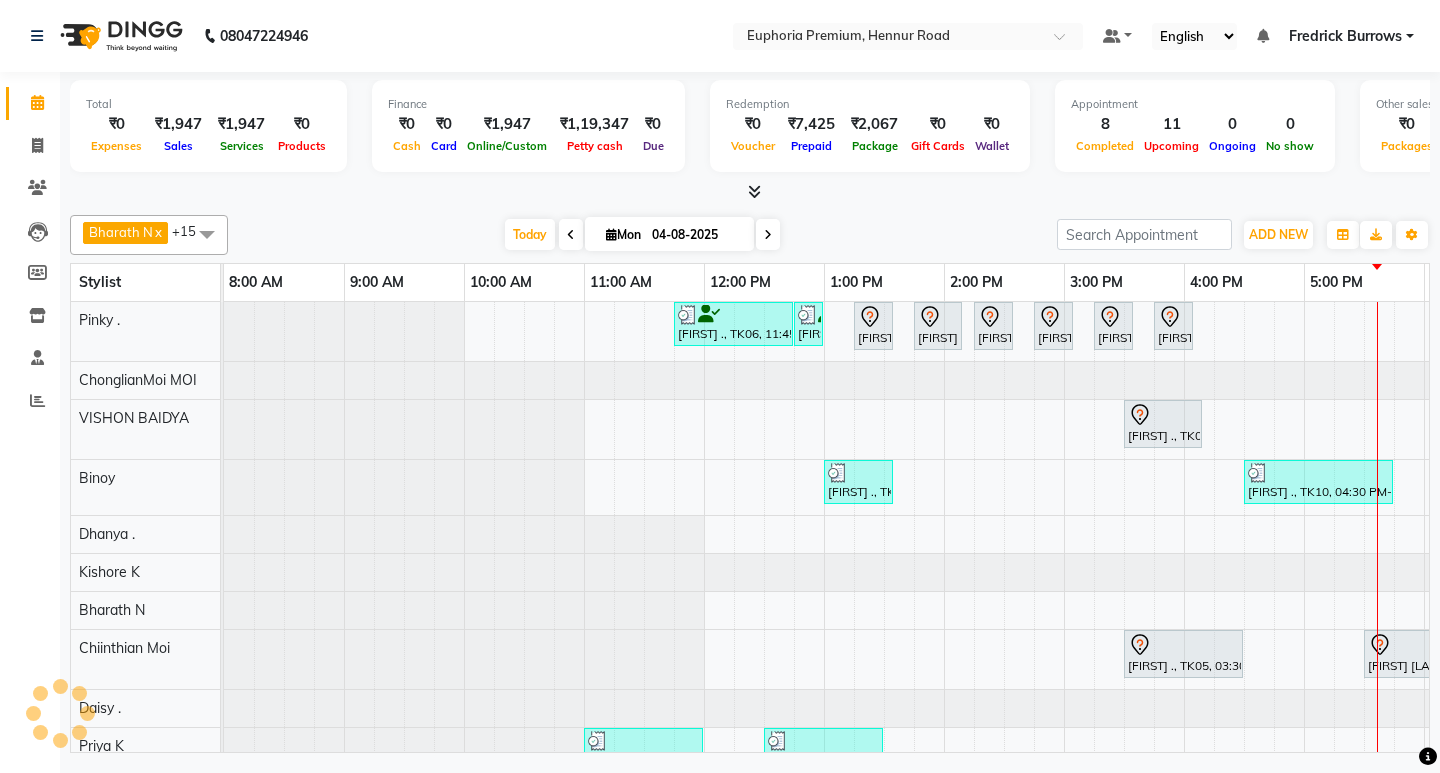 scroll, scrollTop: 0, scrollLeft: 0, axis: both 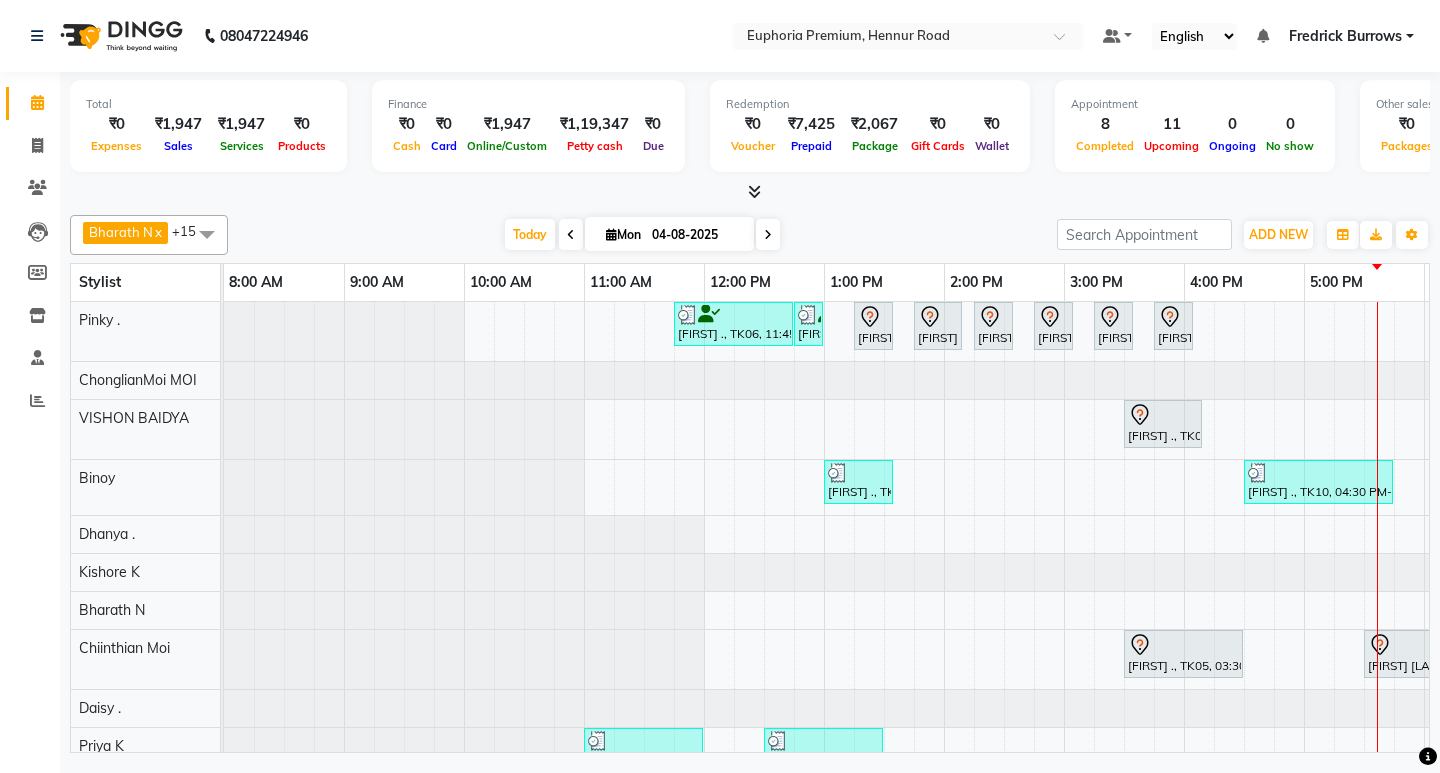 click 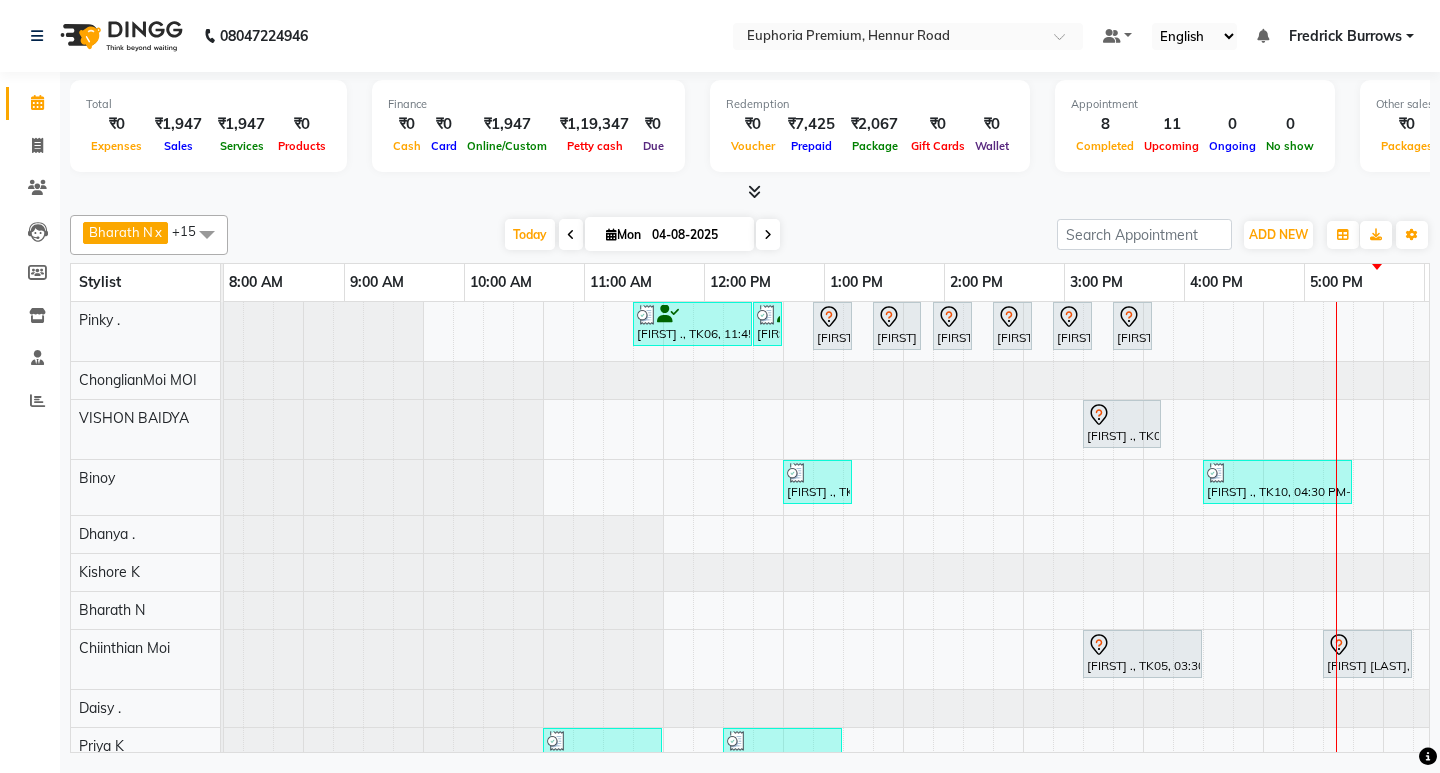 scroll, scrollTop: 0, scrollLeft: 157, axis: horizontal 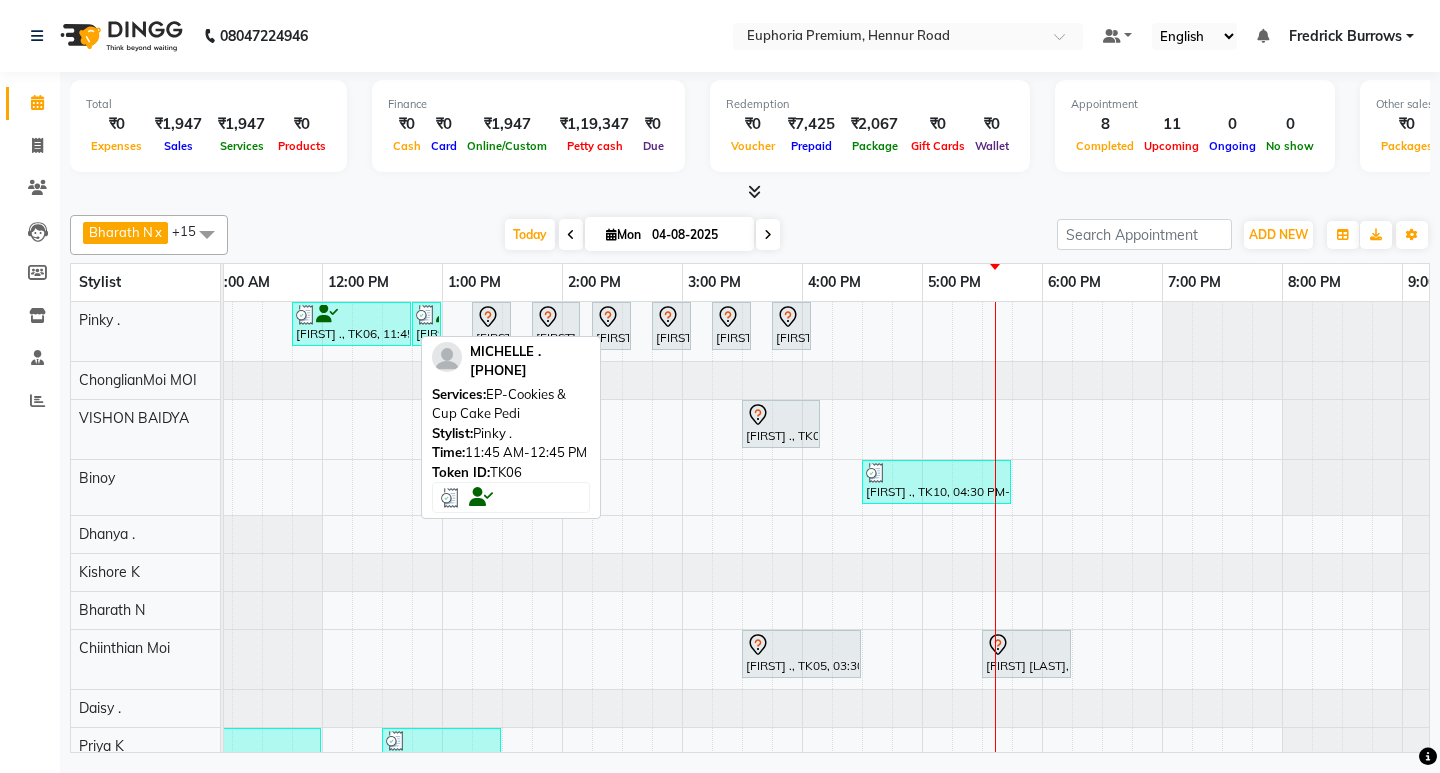 click on "[FIRST] ., TK06, 11:45 AM-12:45 PM, EP-Cookies & Cup Cake Pedi" at bounding box center [351, 324] 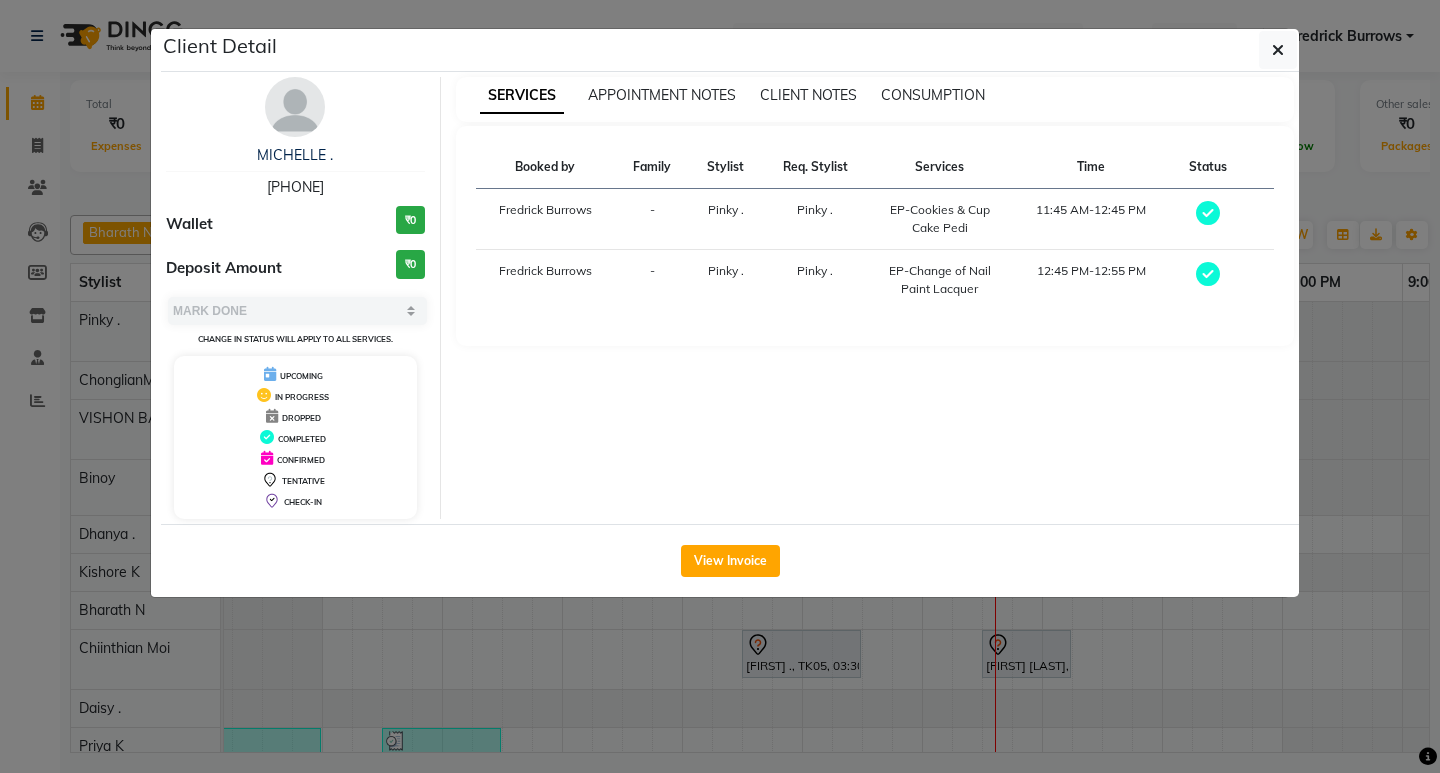 click on "[PHONE]" at bounding box center (295, 187) 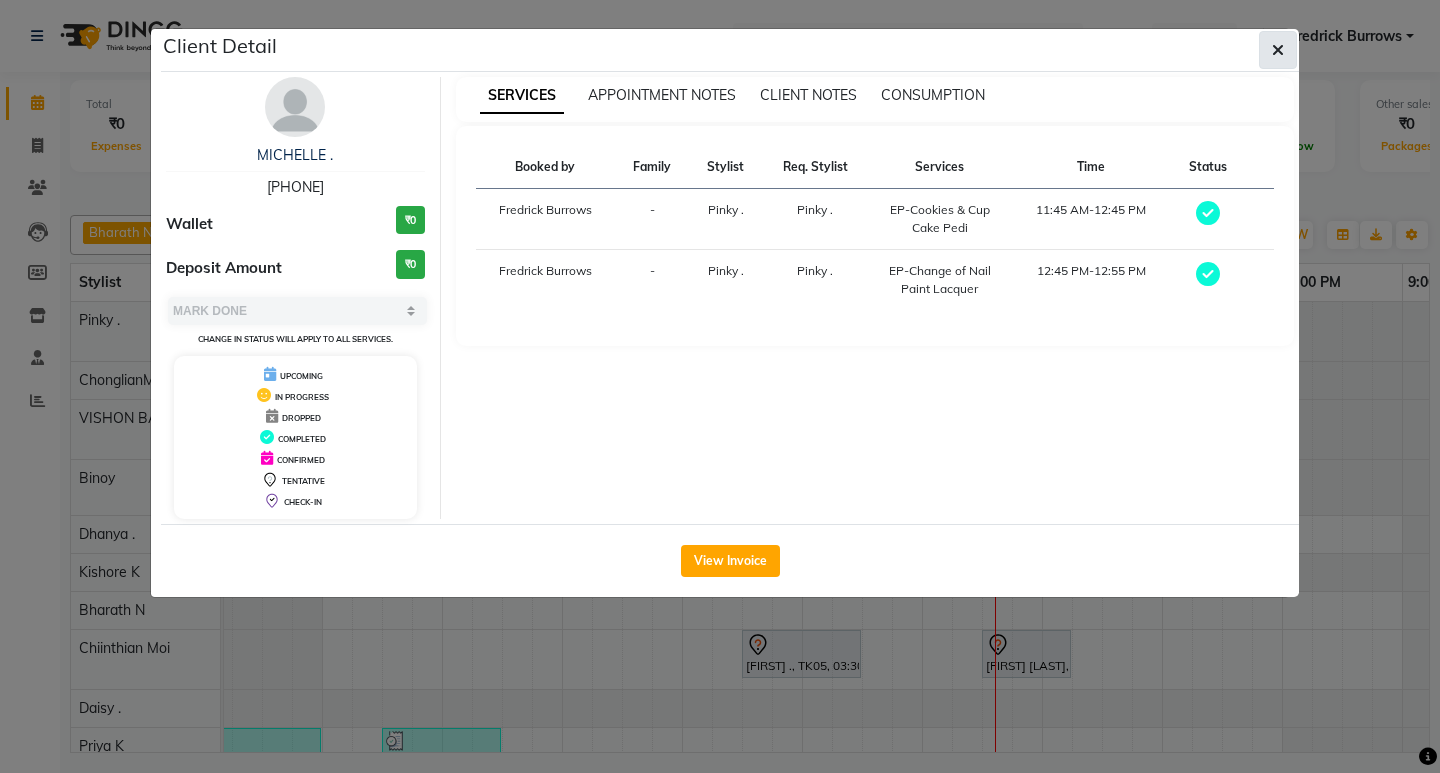 click 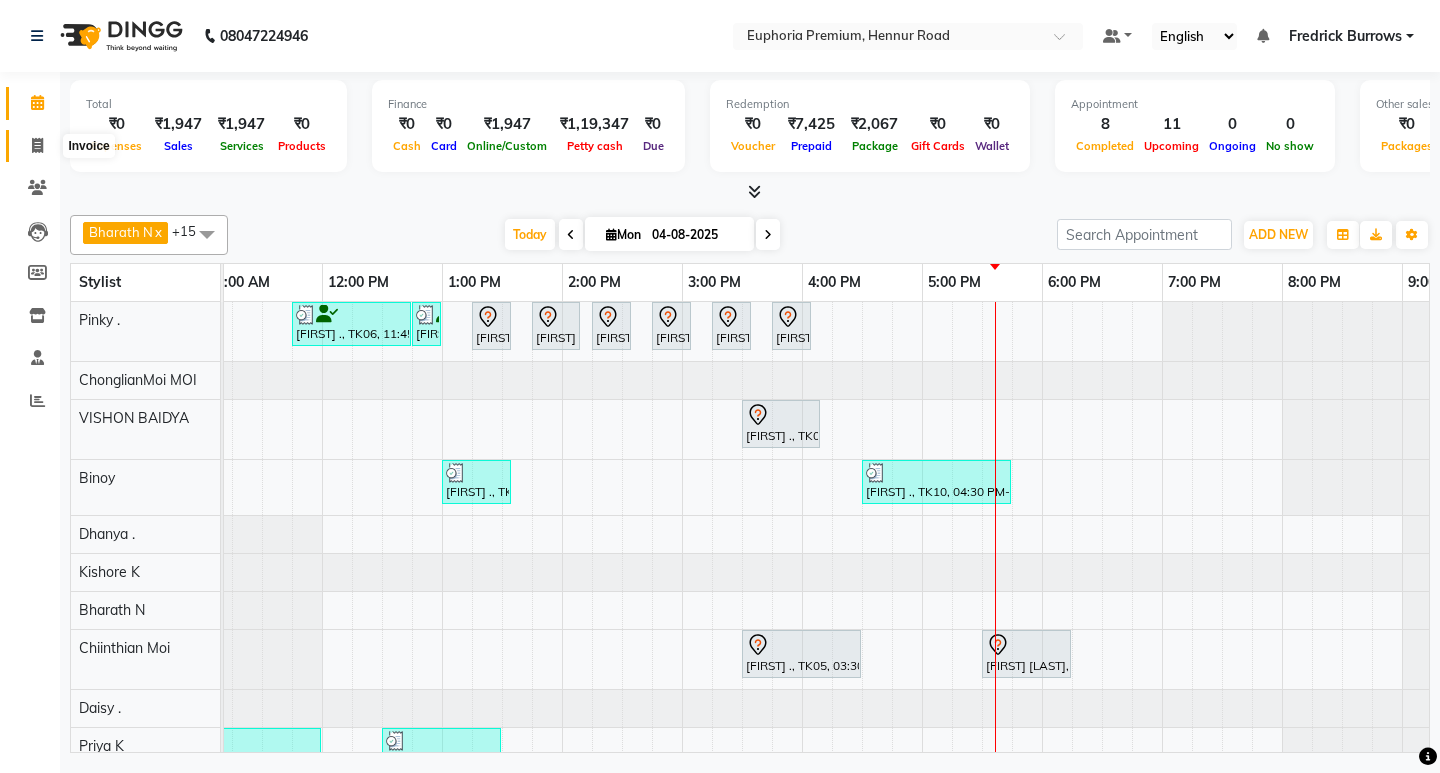 click 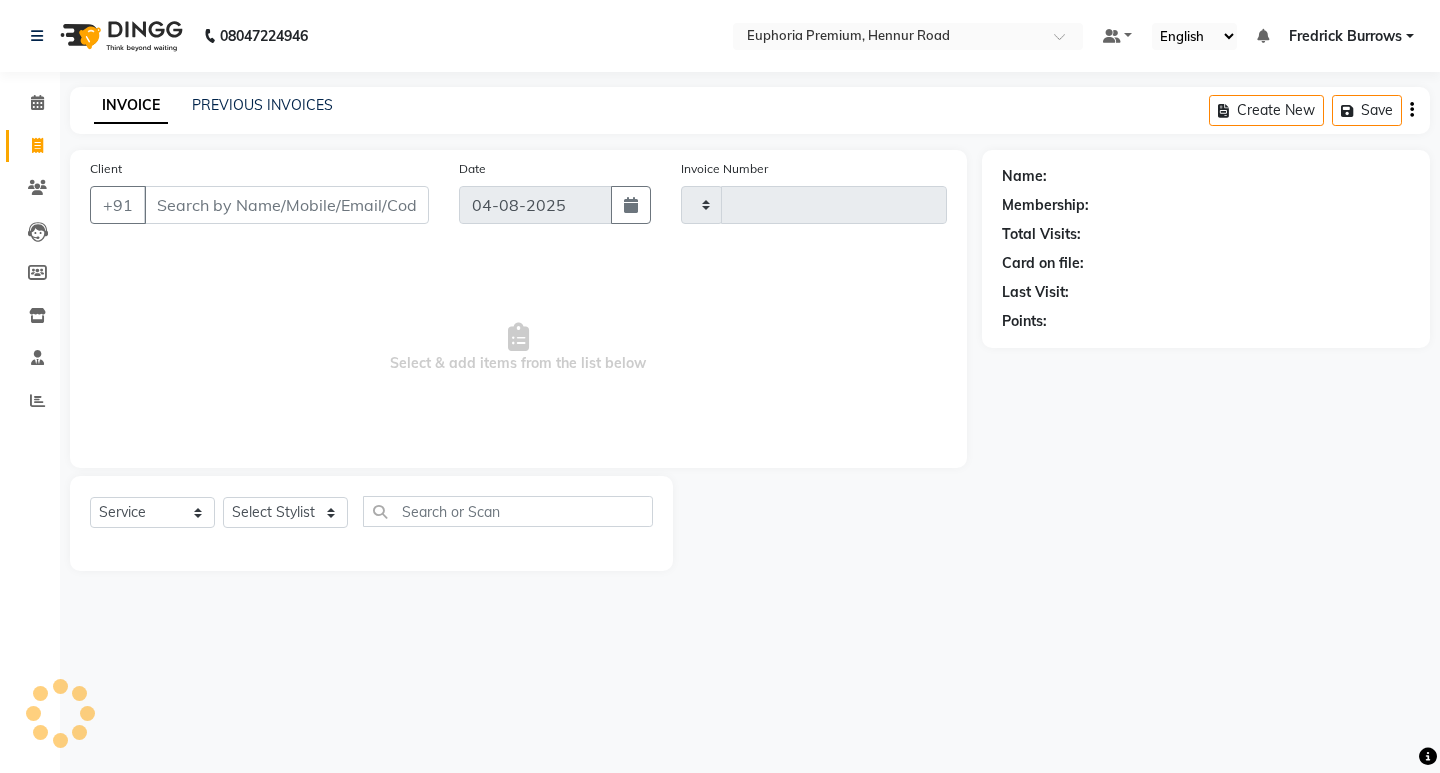 type on "2121" 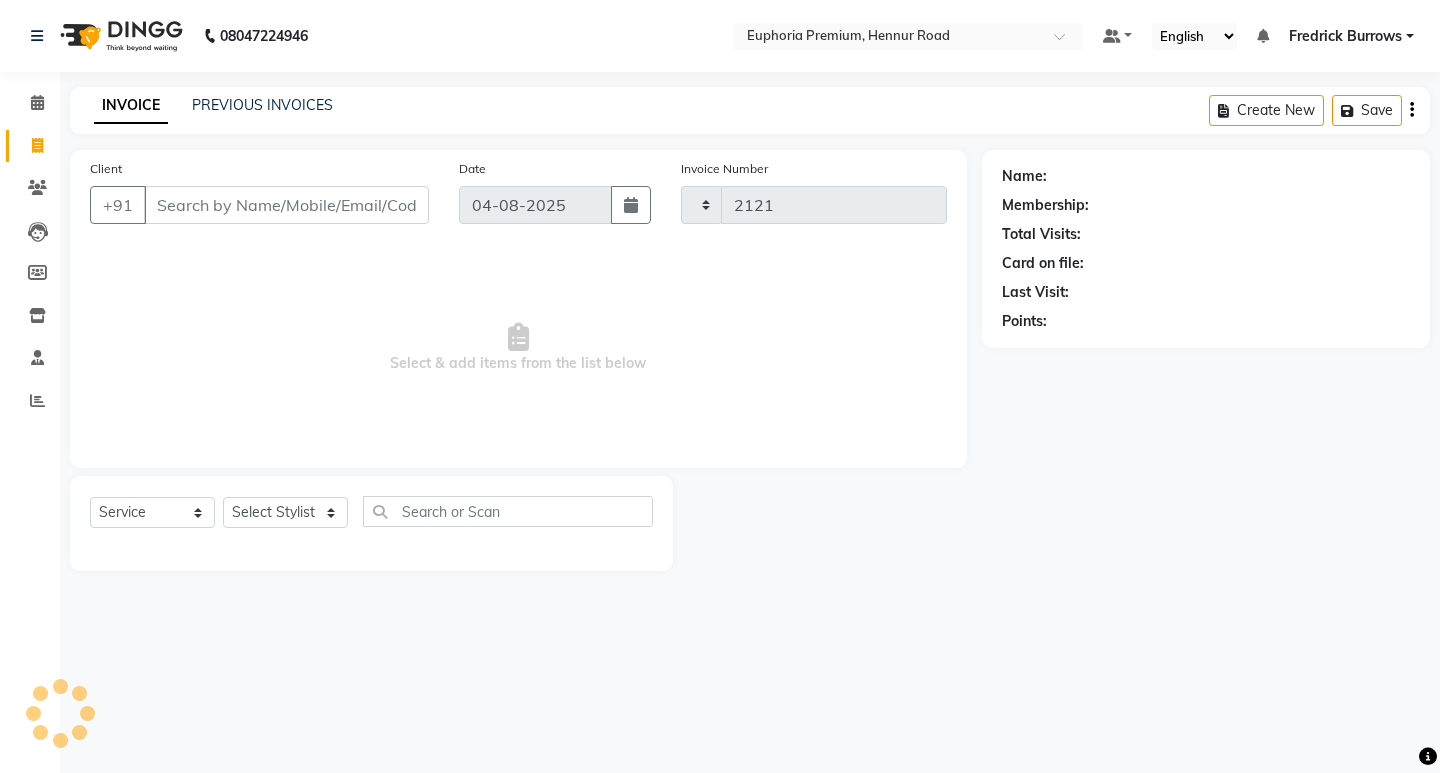 select on "7925" 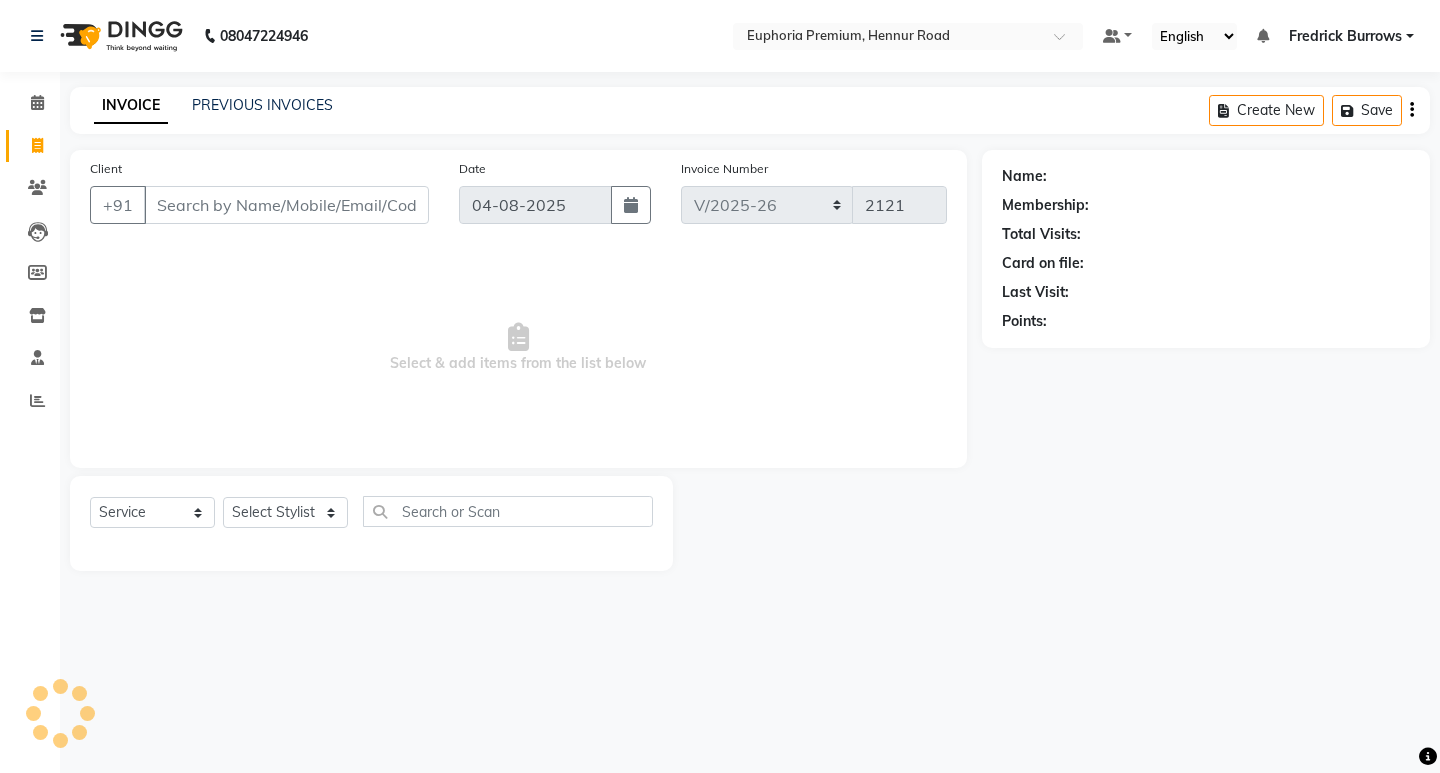 click on "Client" at bounding box center [286, 205] 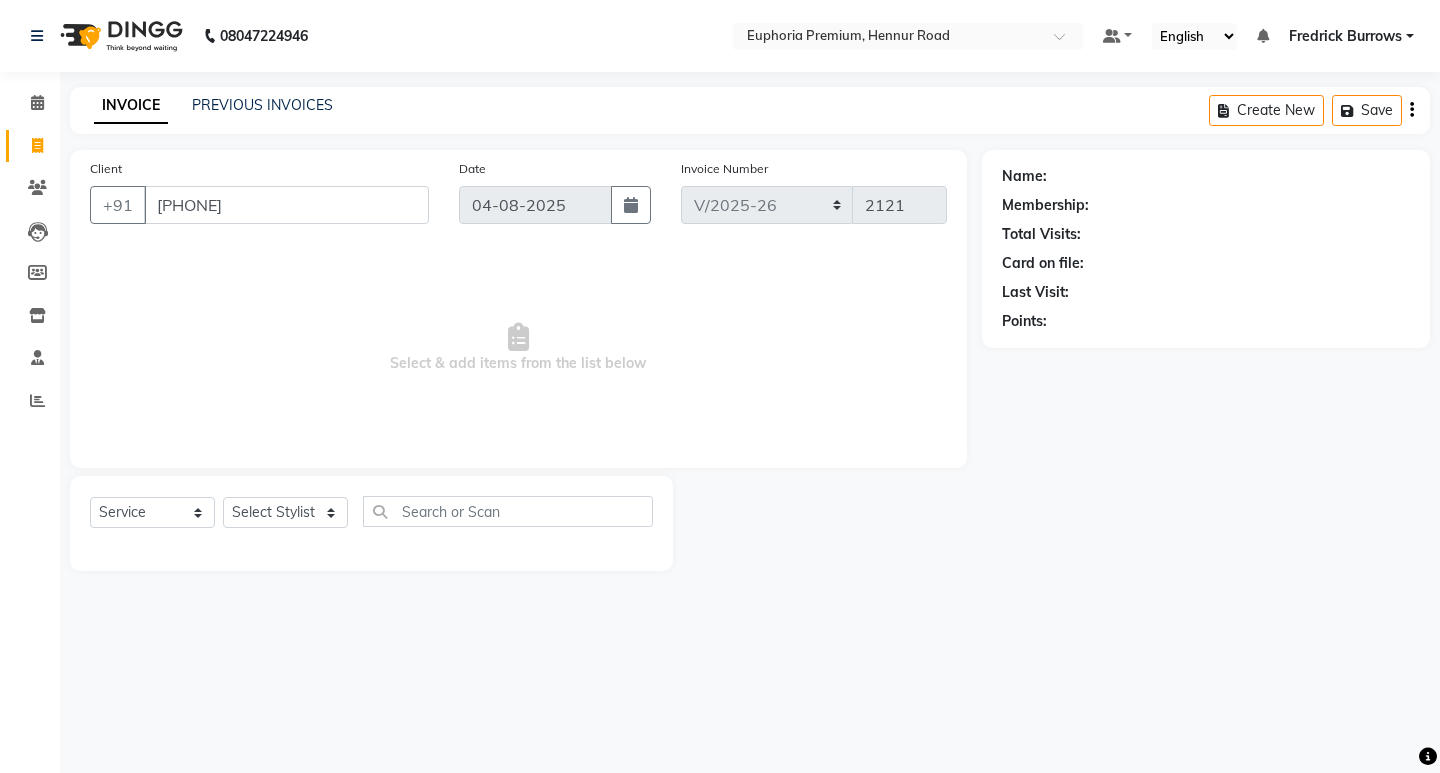 type on "[PHONE]" 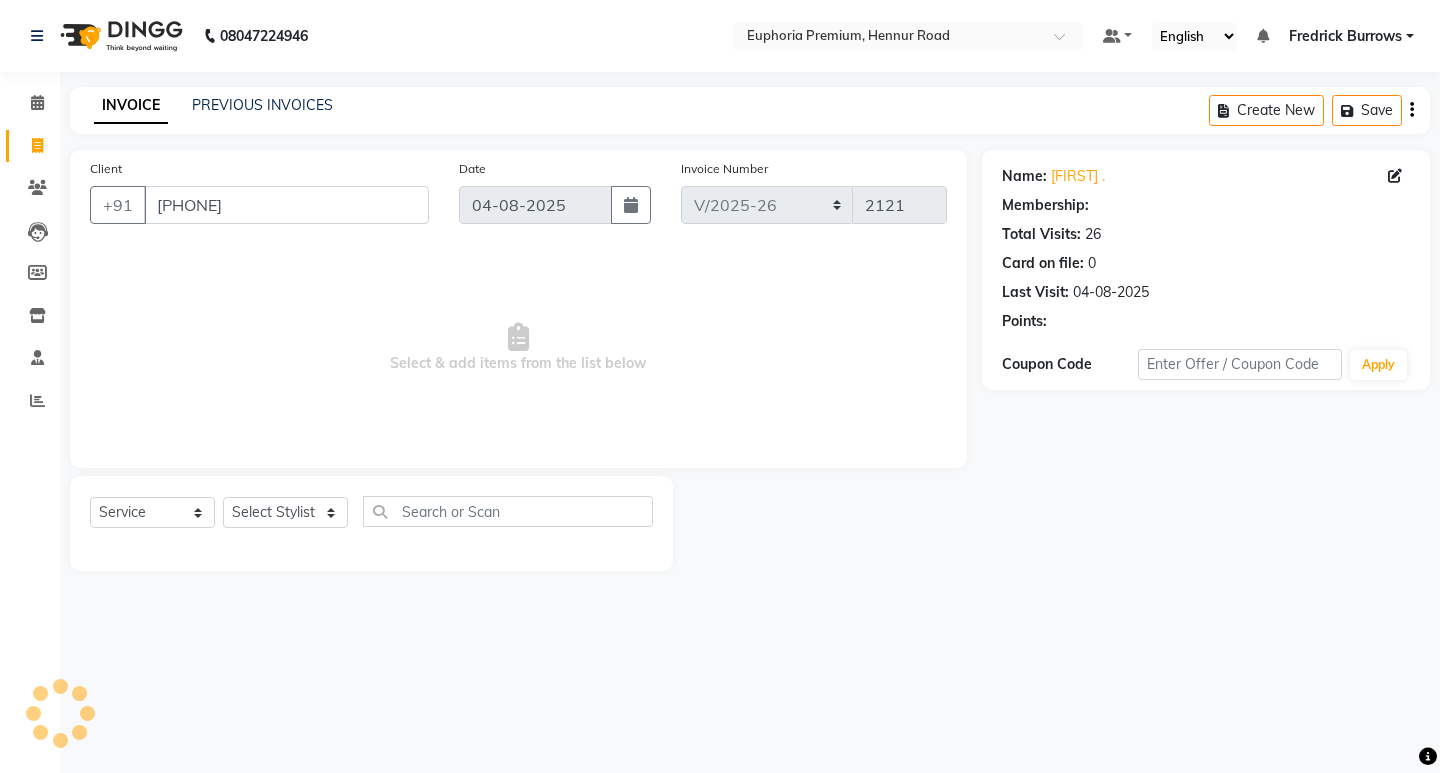 select on "1: Object" 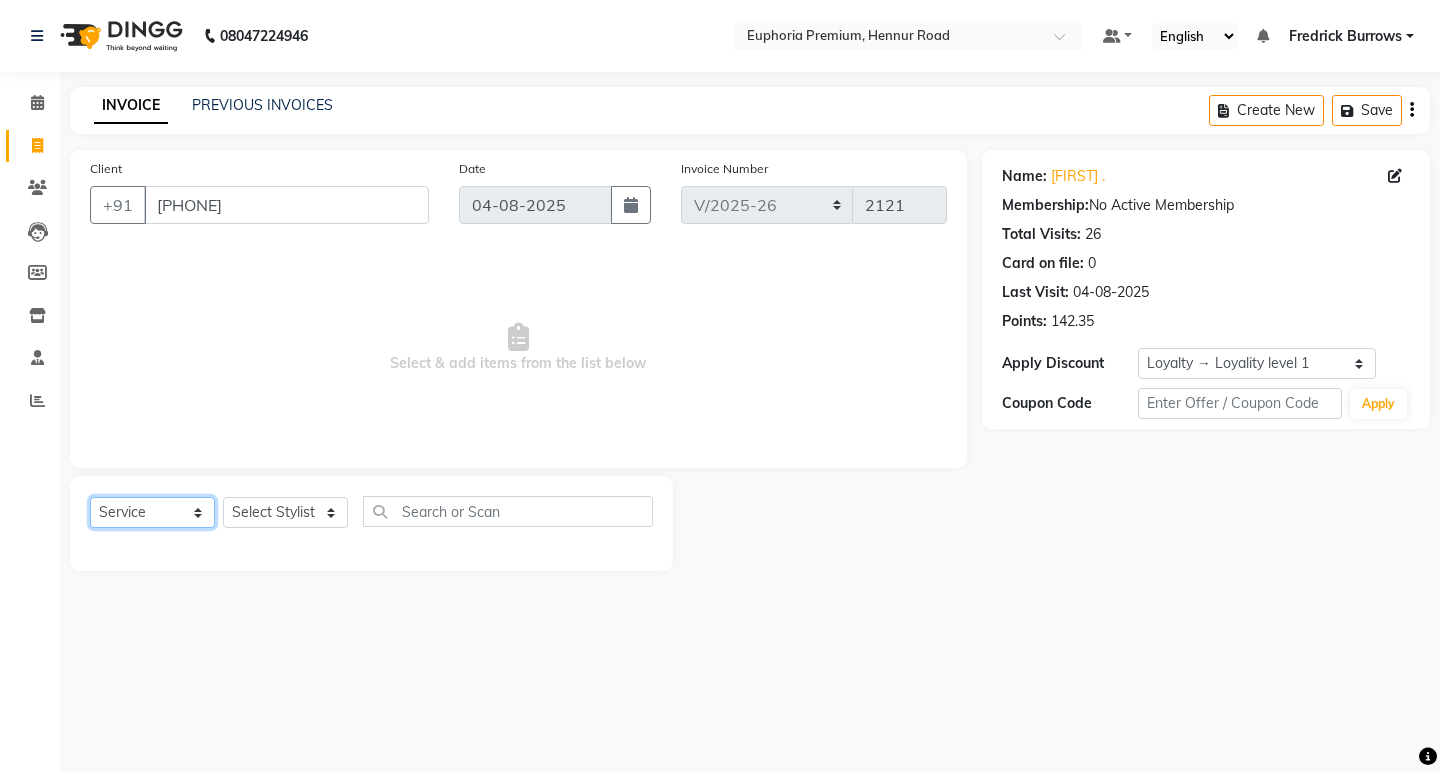 click on "Select  Service  Product  Membership  Package Voucher Prepaid Gift Card" 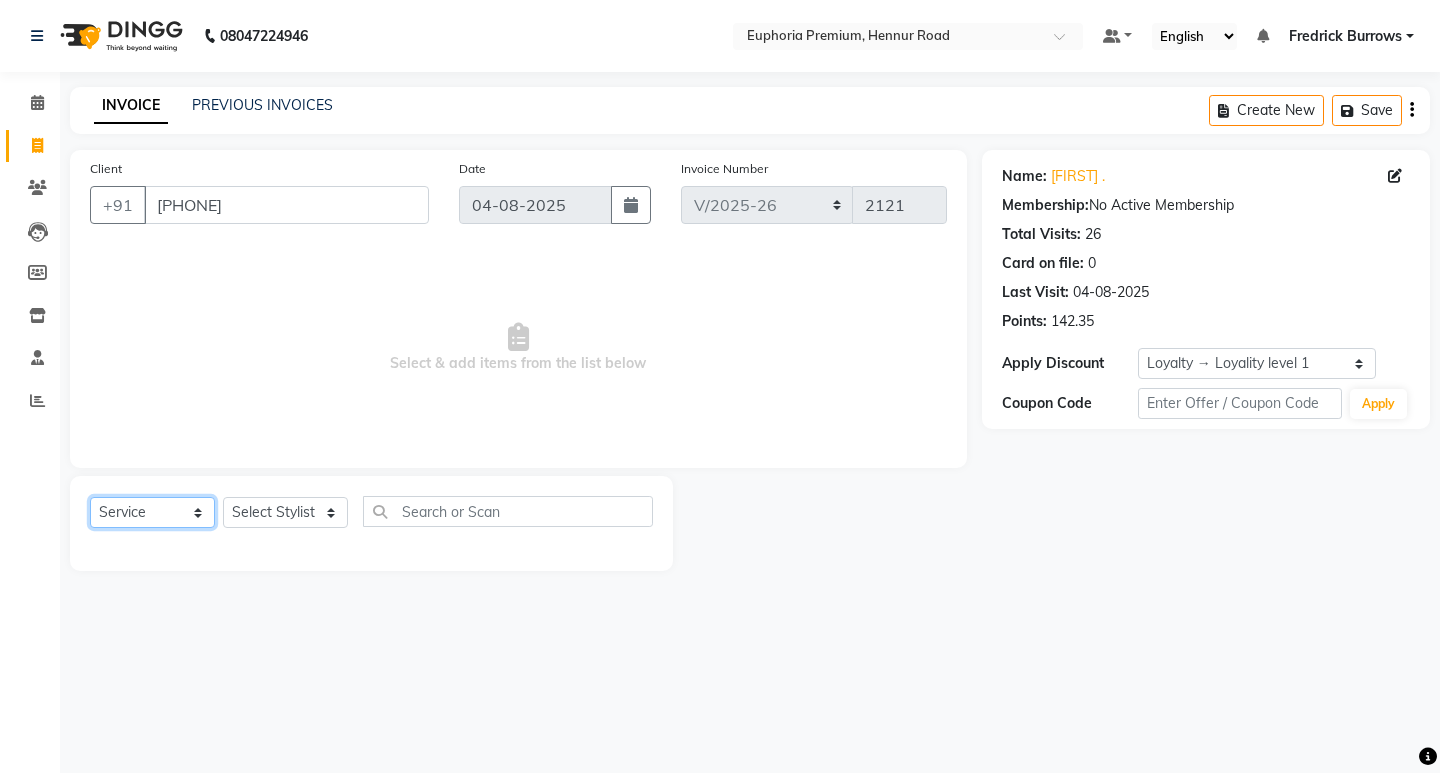 select on "product" 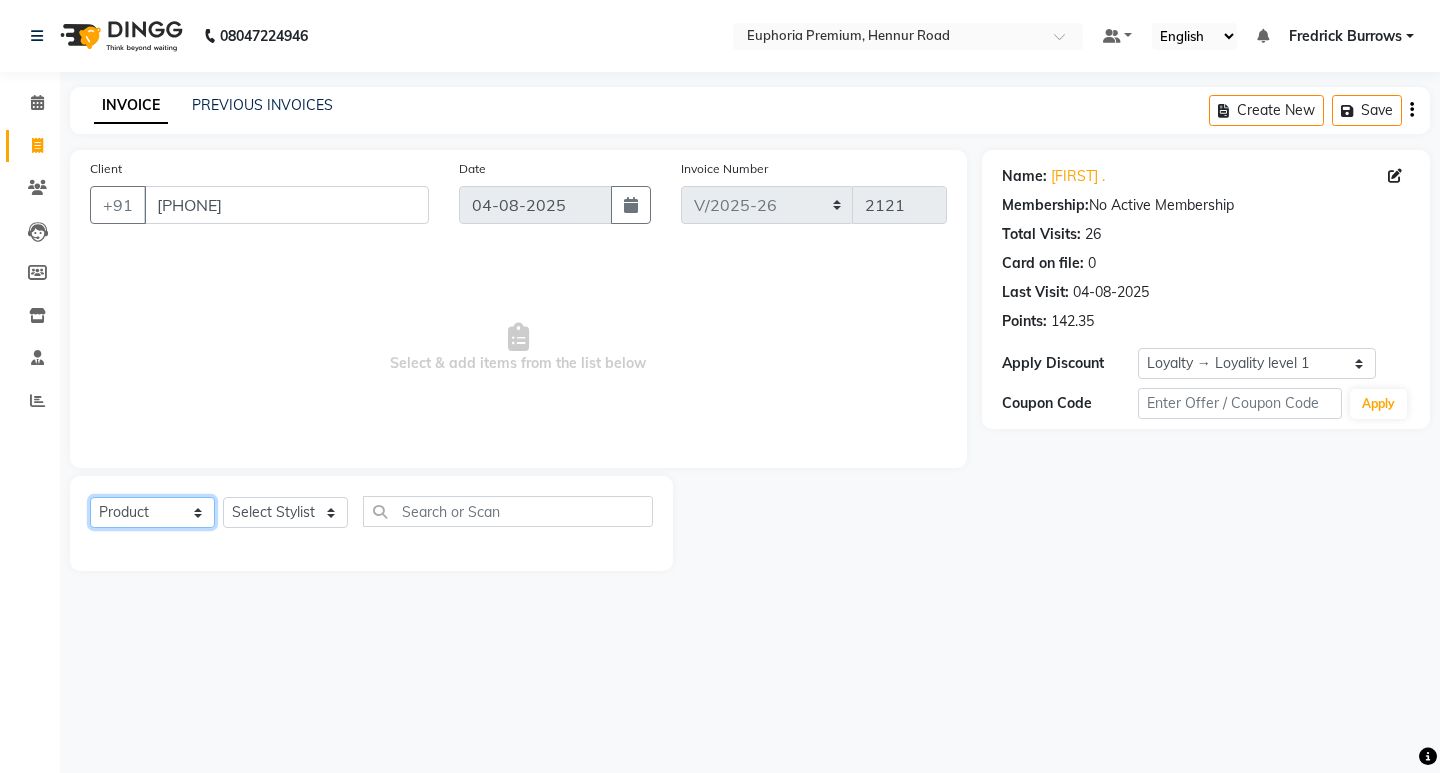 click on "Select  Service  Product  Membership  Package Voucher Prepaid Gift Card" 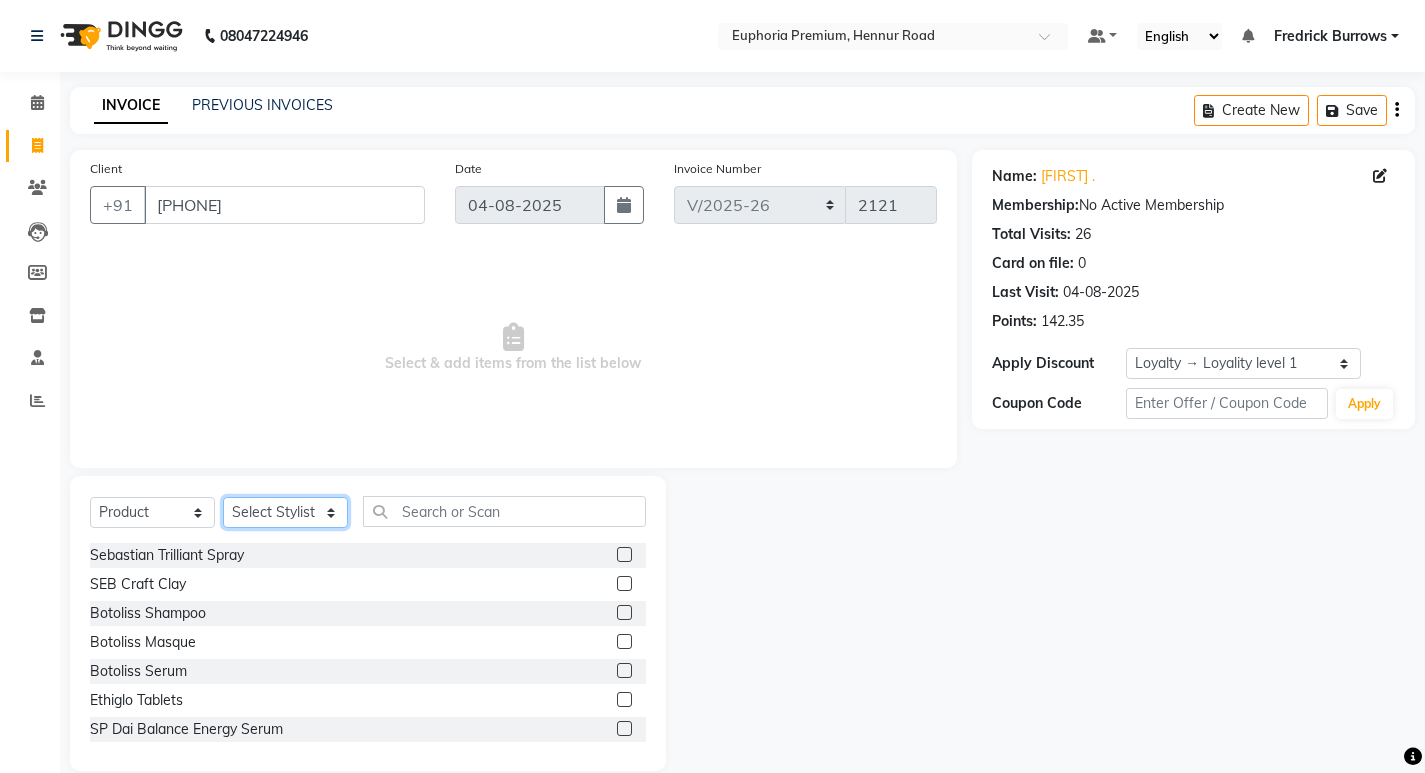 click on "Select Stylist Admin Babu V Bharath N Binoy  Chandru Magar Chethan N  Chiinthian Moi ChonglianMoi MOI Daisy . Dhanya . Dingg Diya Khadka Fredrick Burrows Khushi Magarthapa Kishore K Maria Hamsa Mary Vanita  MRINALI MILI Pinky . Priya  K Rosy Sanate Savitha Vijayan Shalini Deivasigamani Shishi L Vijayalakshmi M VISHON BAIDYA" 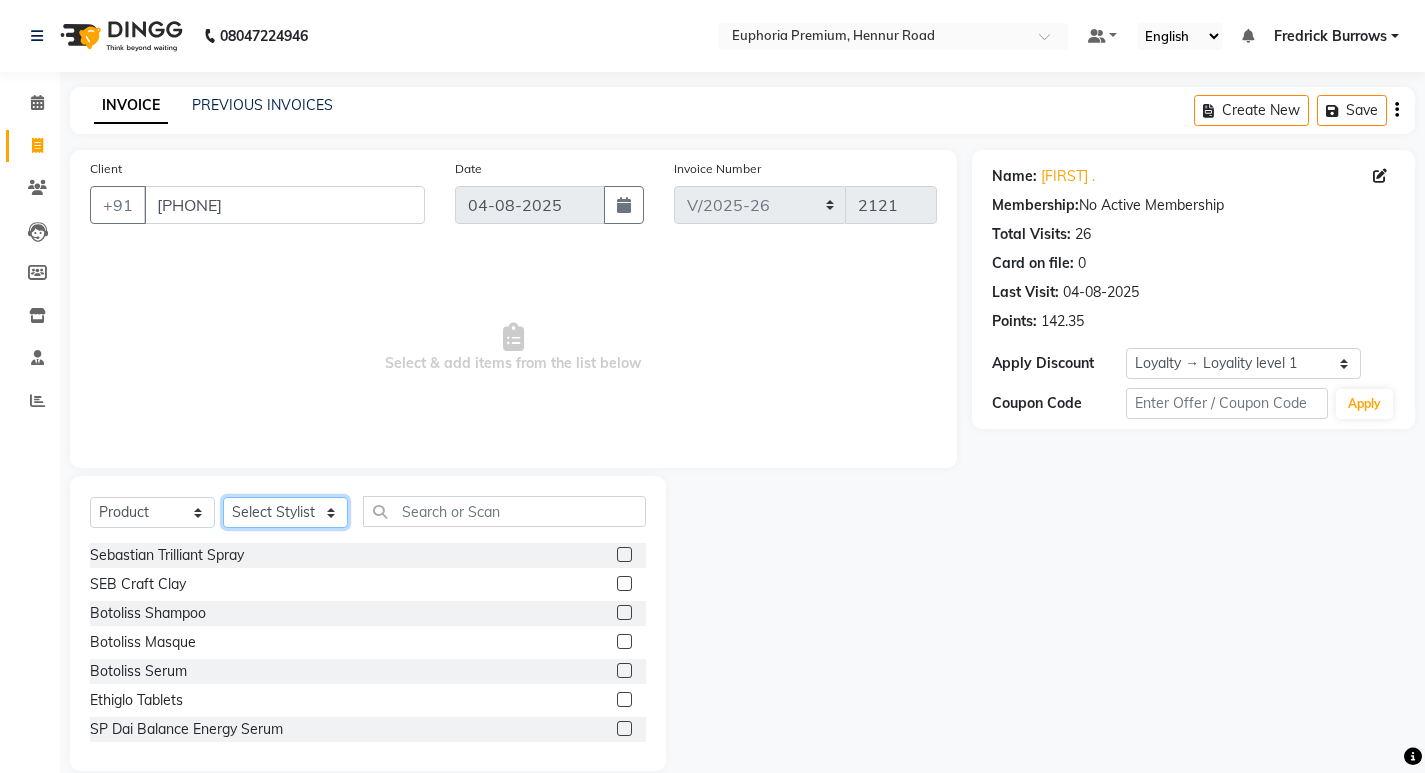 select on "85112" 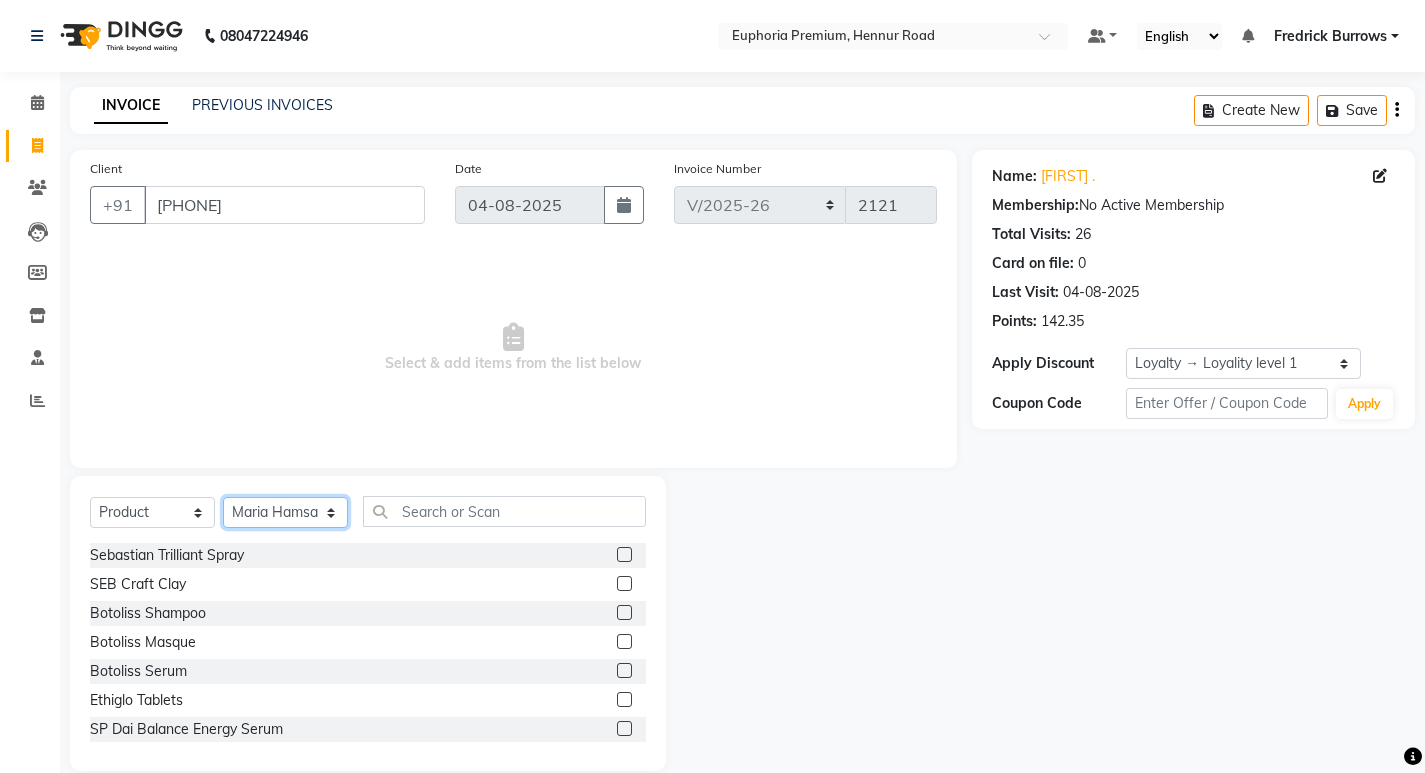 click on "Select Stylist Admin Babu V Bharath N Binoy  Chandru Magar Chethan N  Chiinthian Moi ChonglianMoi MOI Daisy . Dhanya . Dingg Diya Khadka Fredrick Burrows Khushi Magarthapa Kishore K Maria Hamsa Mary Vanita  MRINALI MILI Pinky . Priya  K Rosy Sanate Savitha Vijayan Shalini Deivasigamani Shishi L Vijayalakshmi M VISHON BAIDYA" 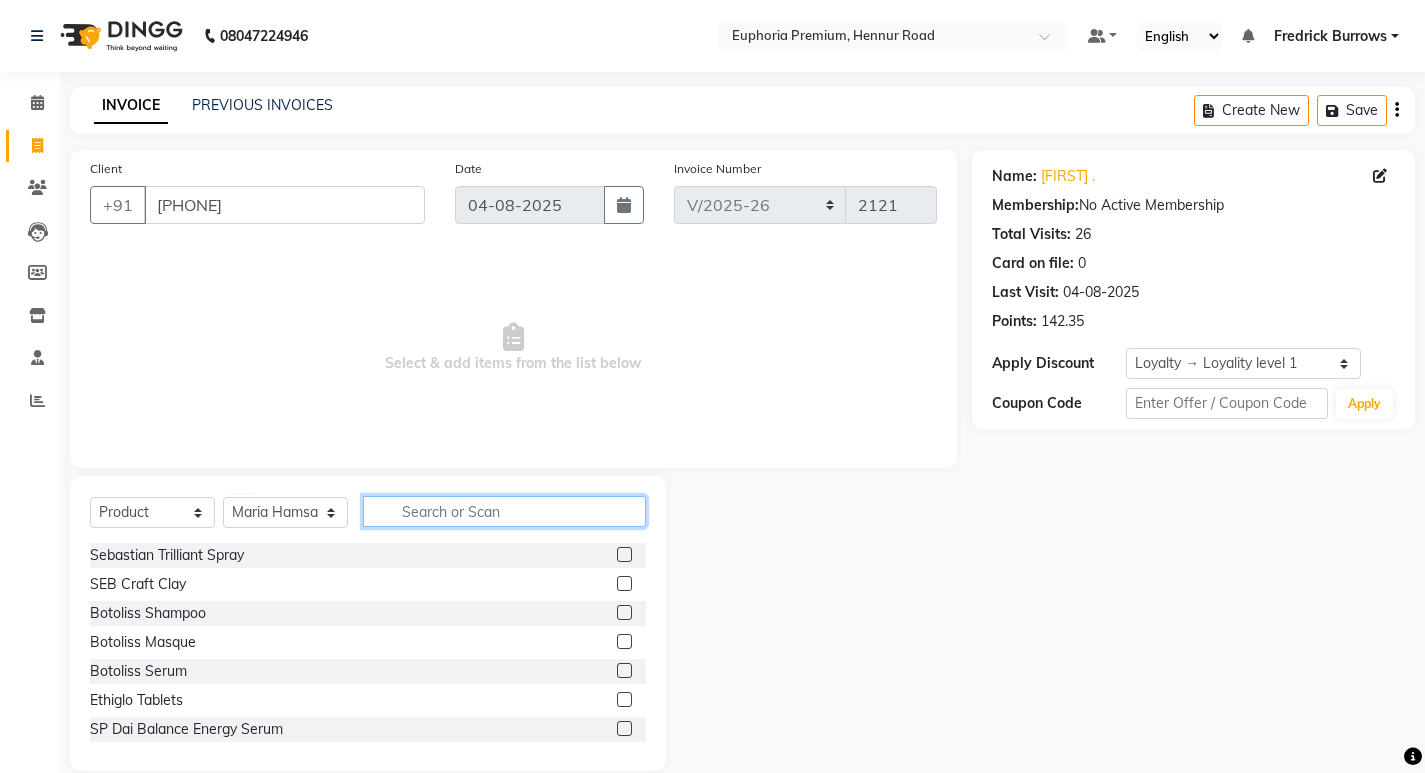 click 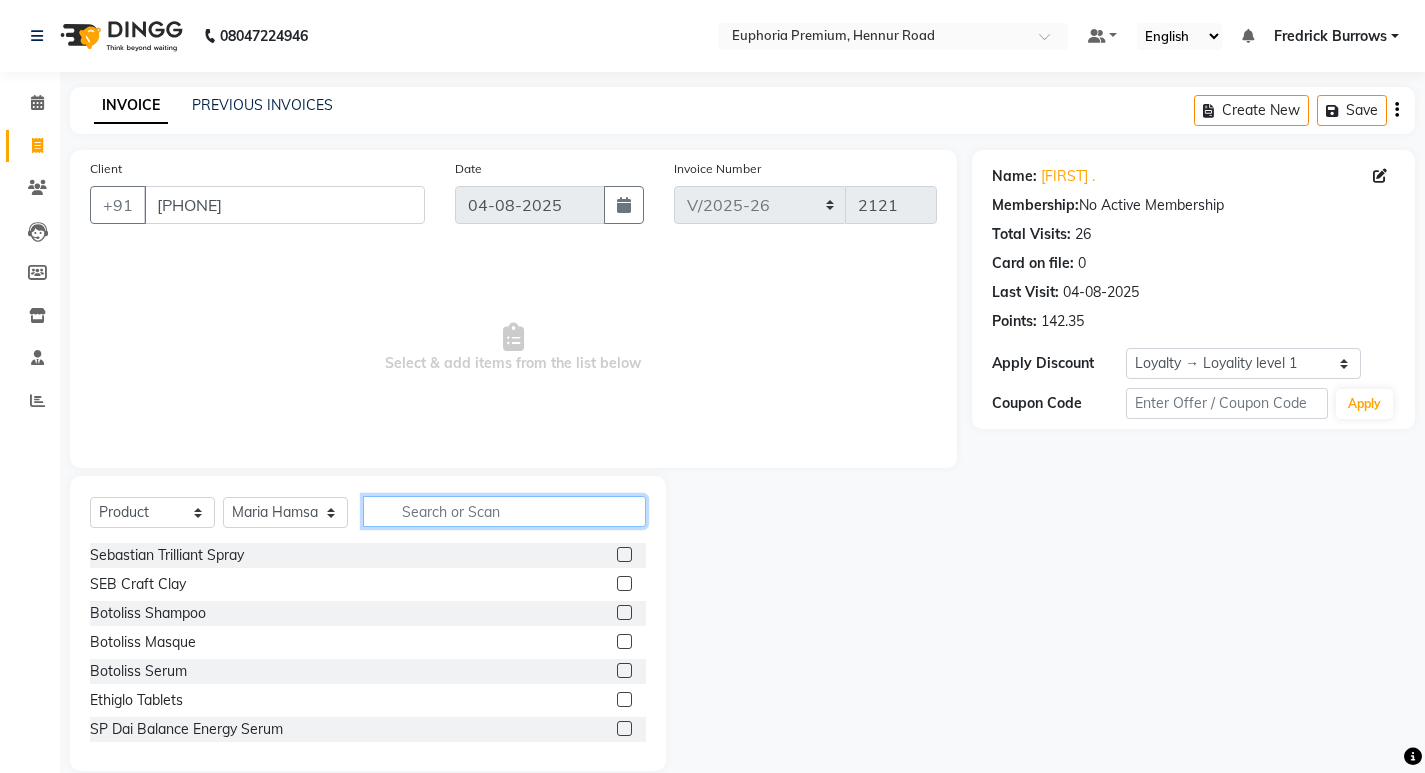 type on "c" 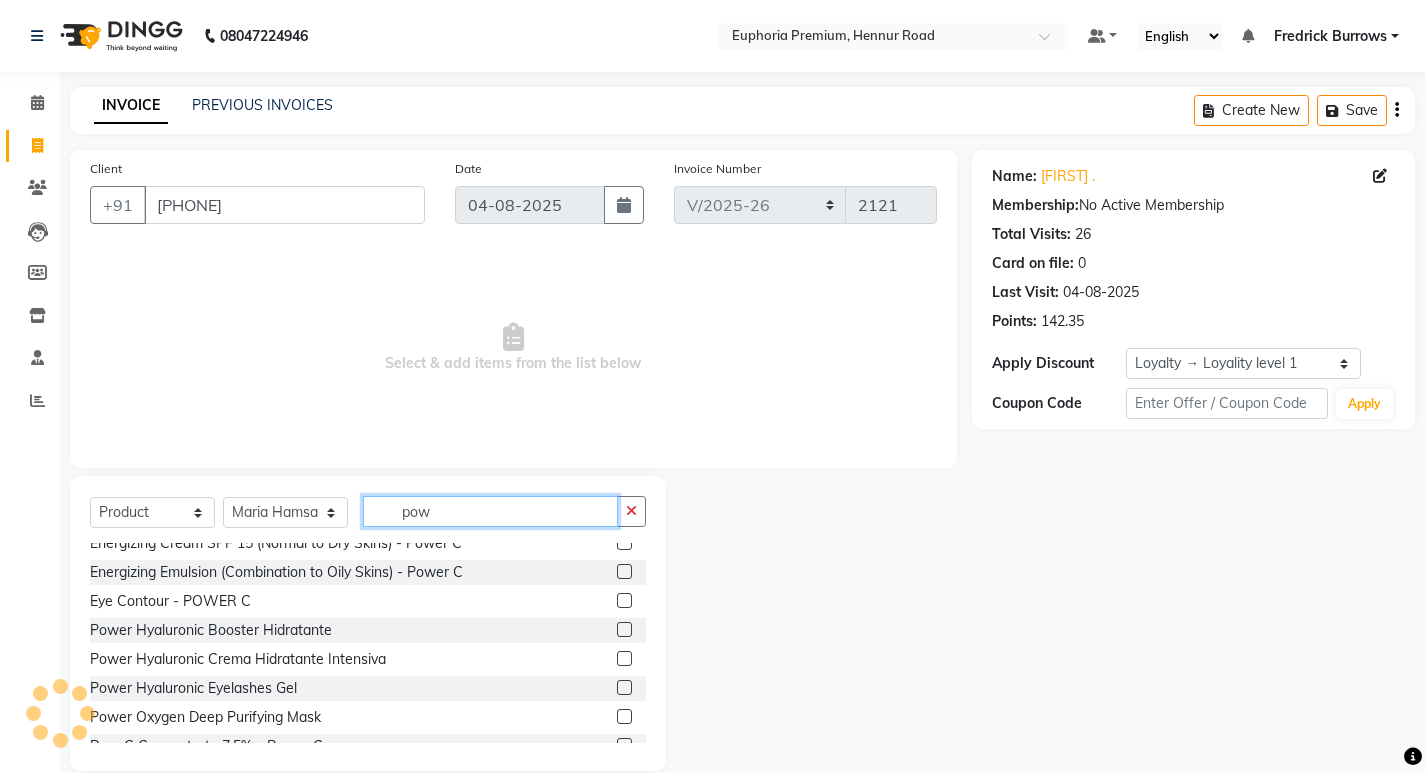 scroll, scrollTop: 61, scrollLeft: 0, axis: vertical 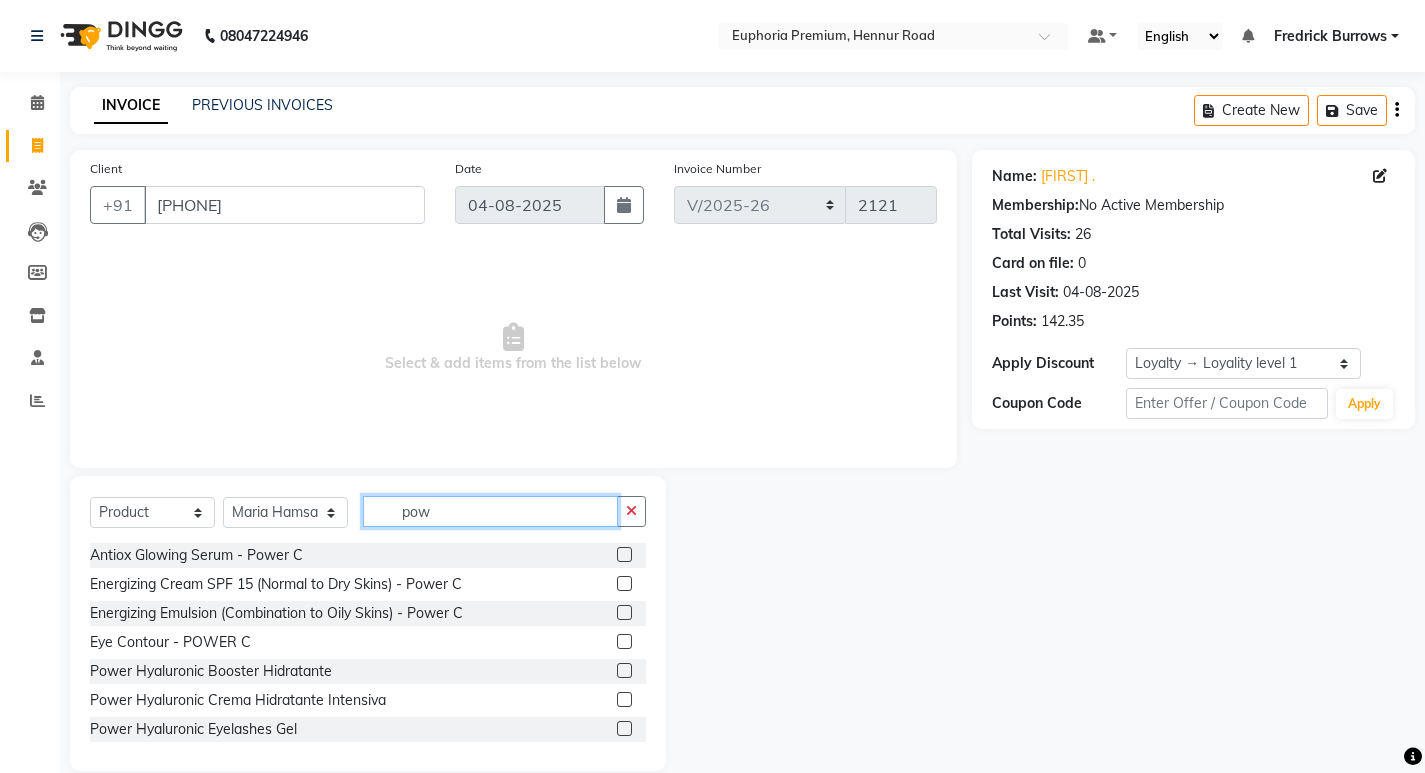type on "pow" 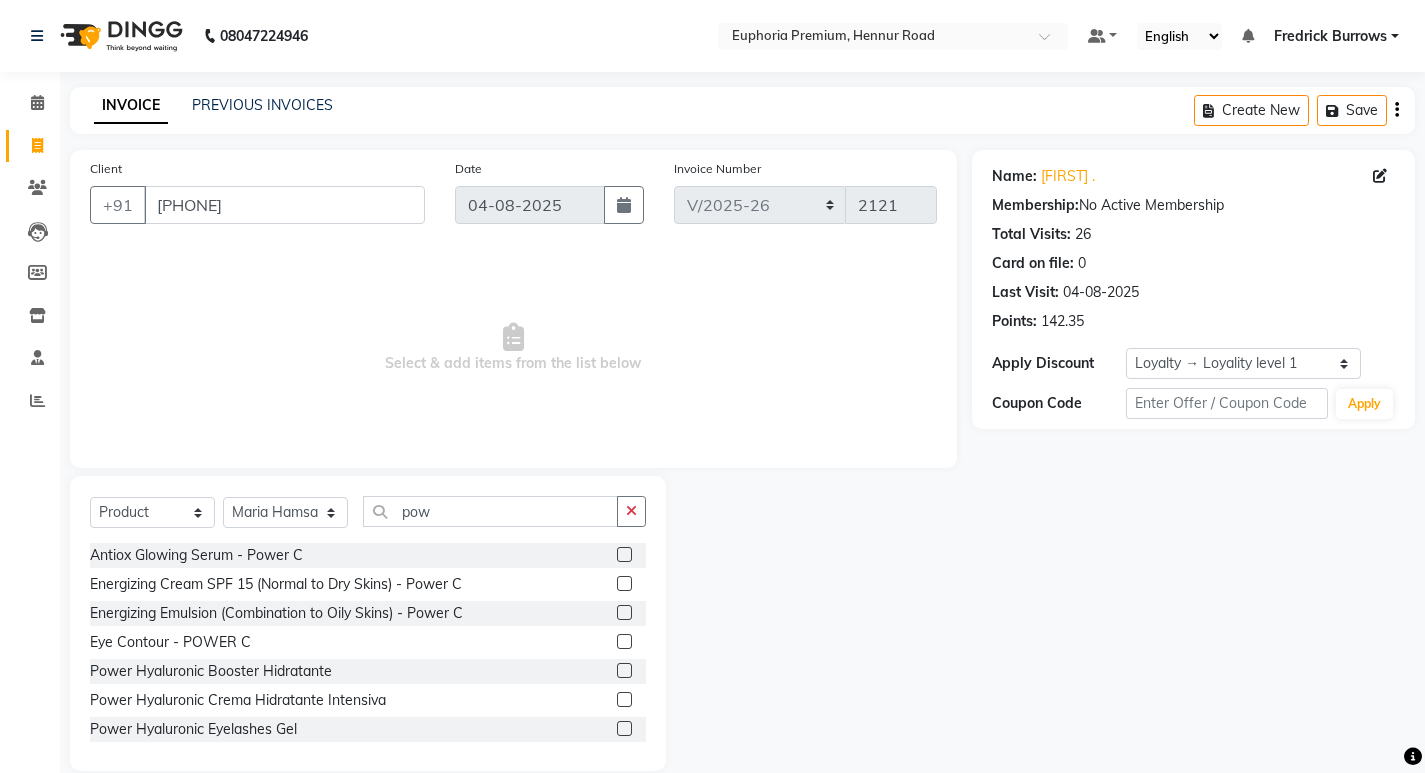 click 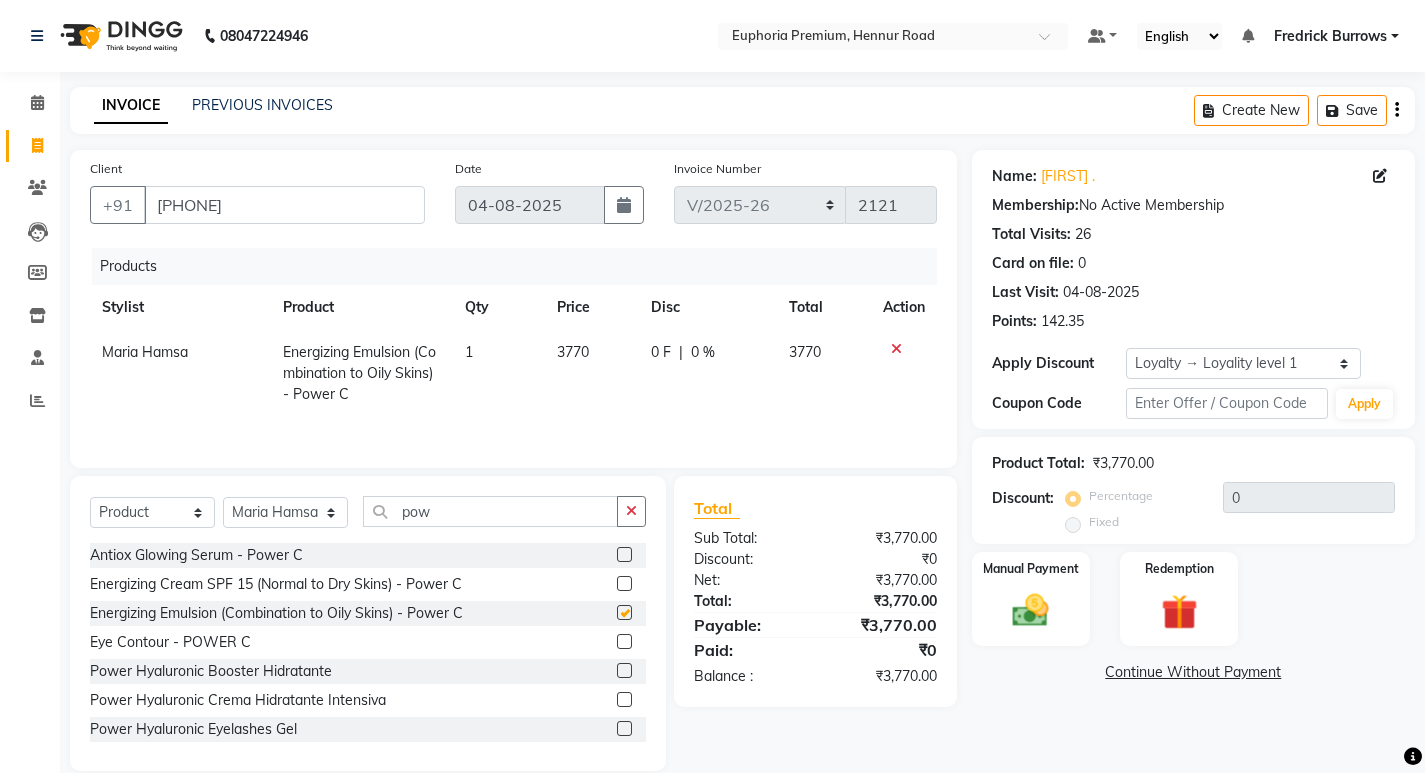 checkbox on "false" 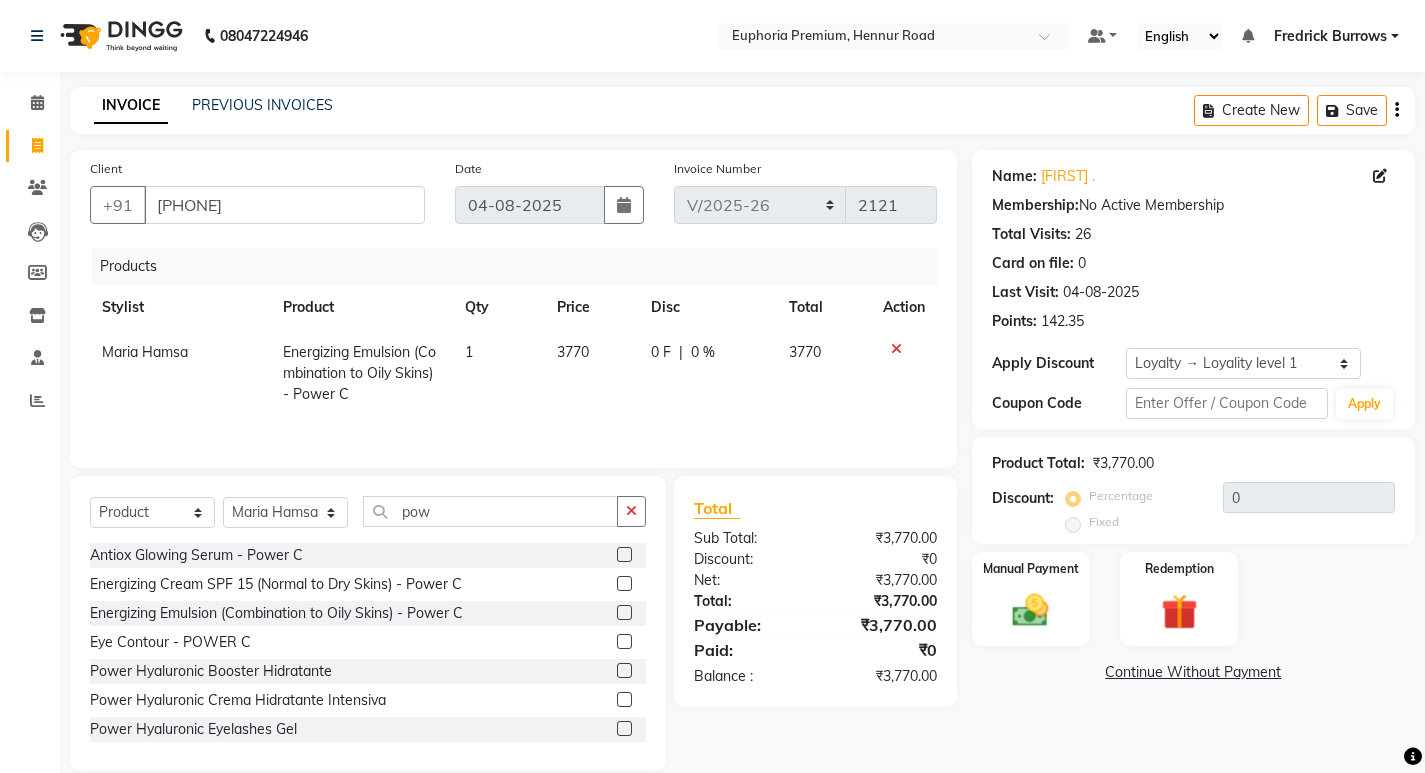 click on "3770" 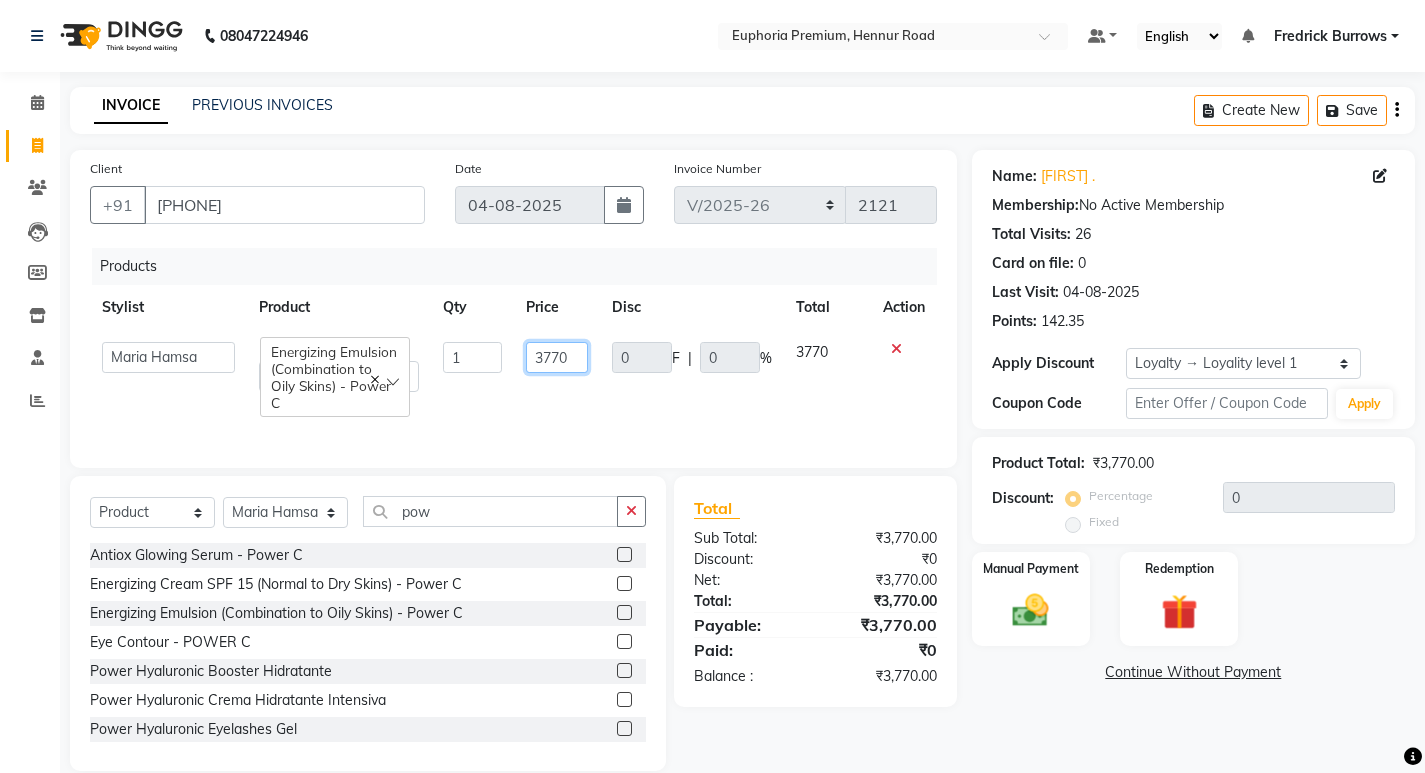 click on "3770" 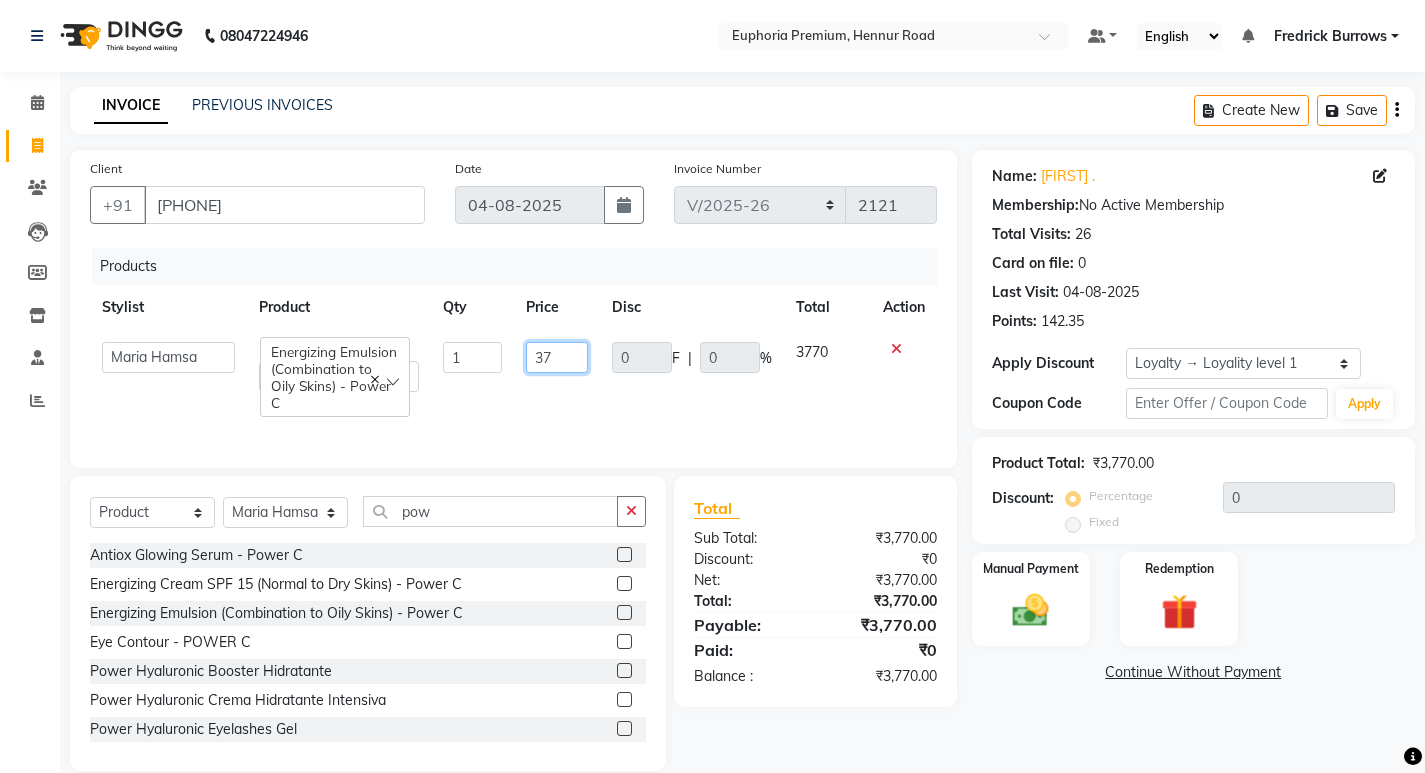type on "3" 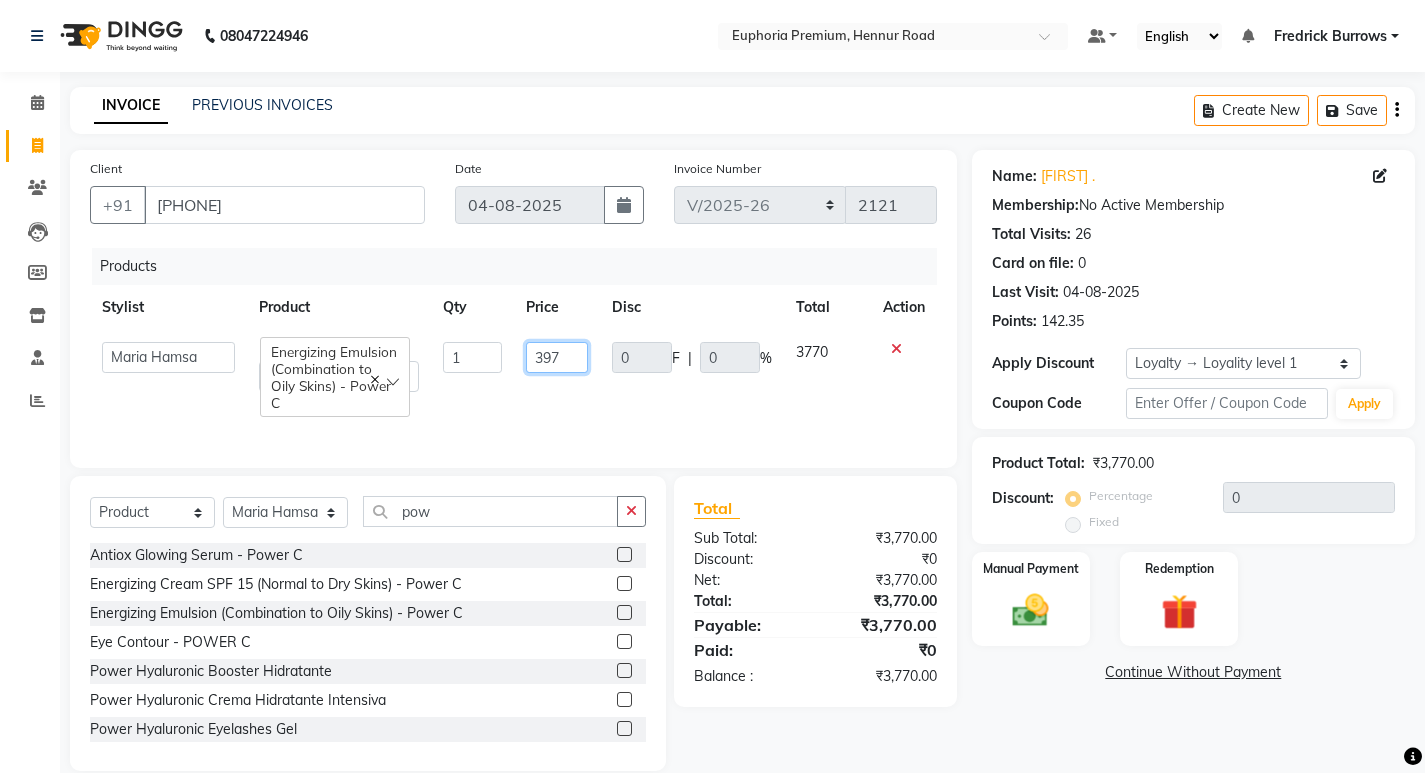 type on "3970" 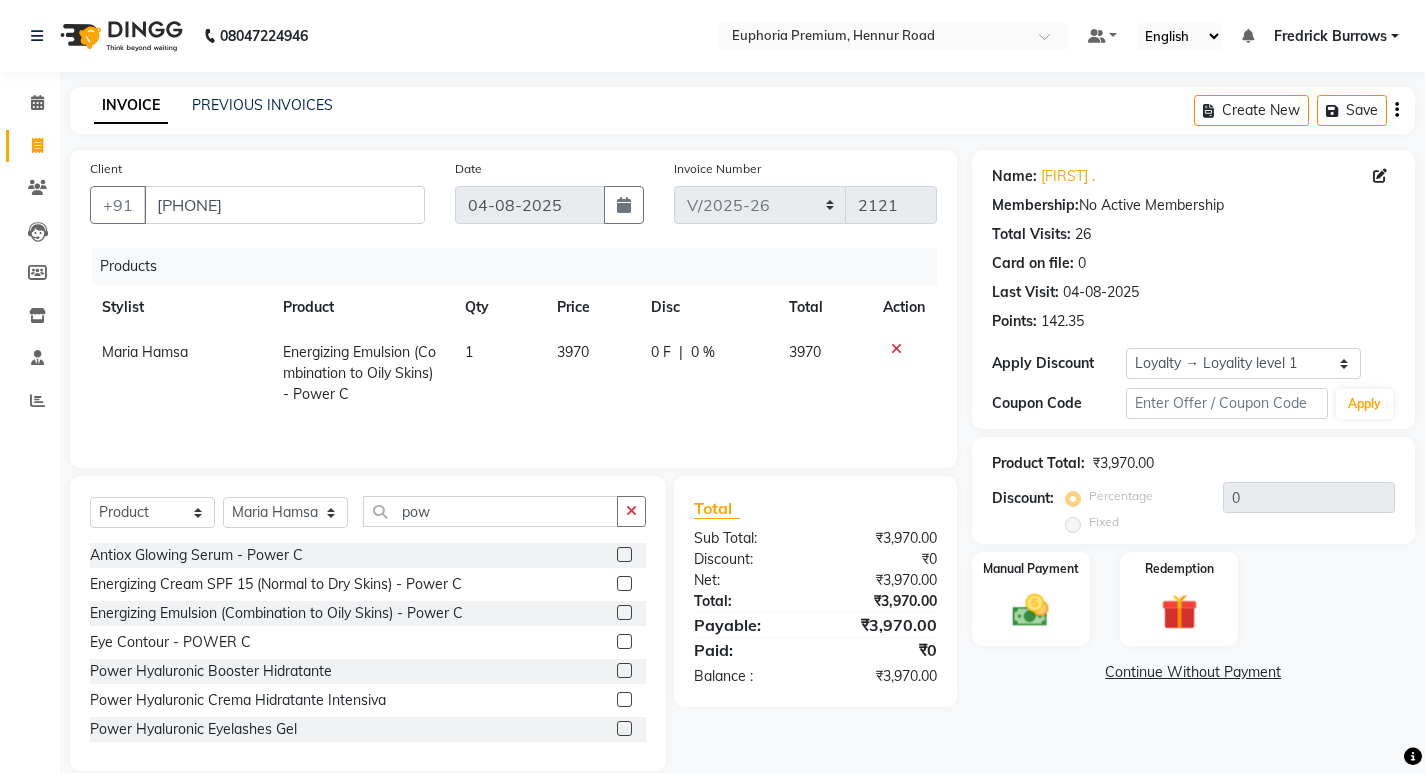 click on "Products Stylist Product Qty Price Disc Total Action [FIRST] [LAST] Energizing Emulsion (Combination to Oily Skins) - Power C 1 3970 0 F | 0 % 3970" 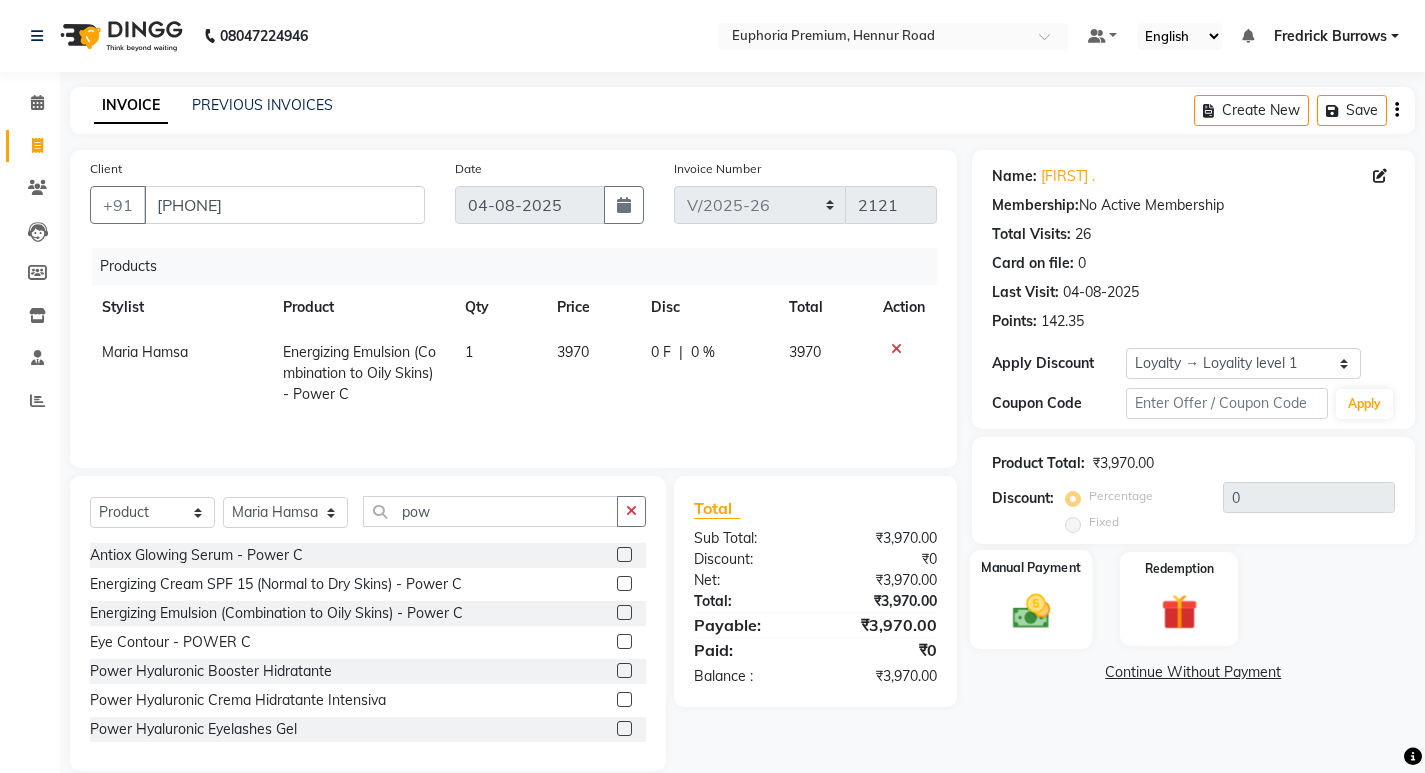 click on "Manual Payment" 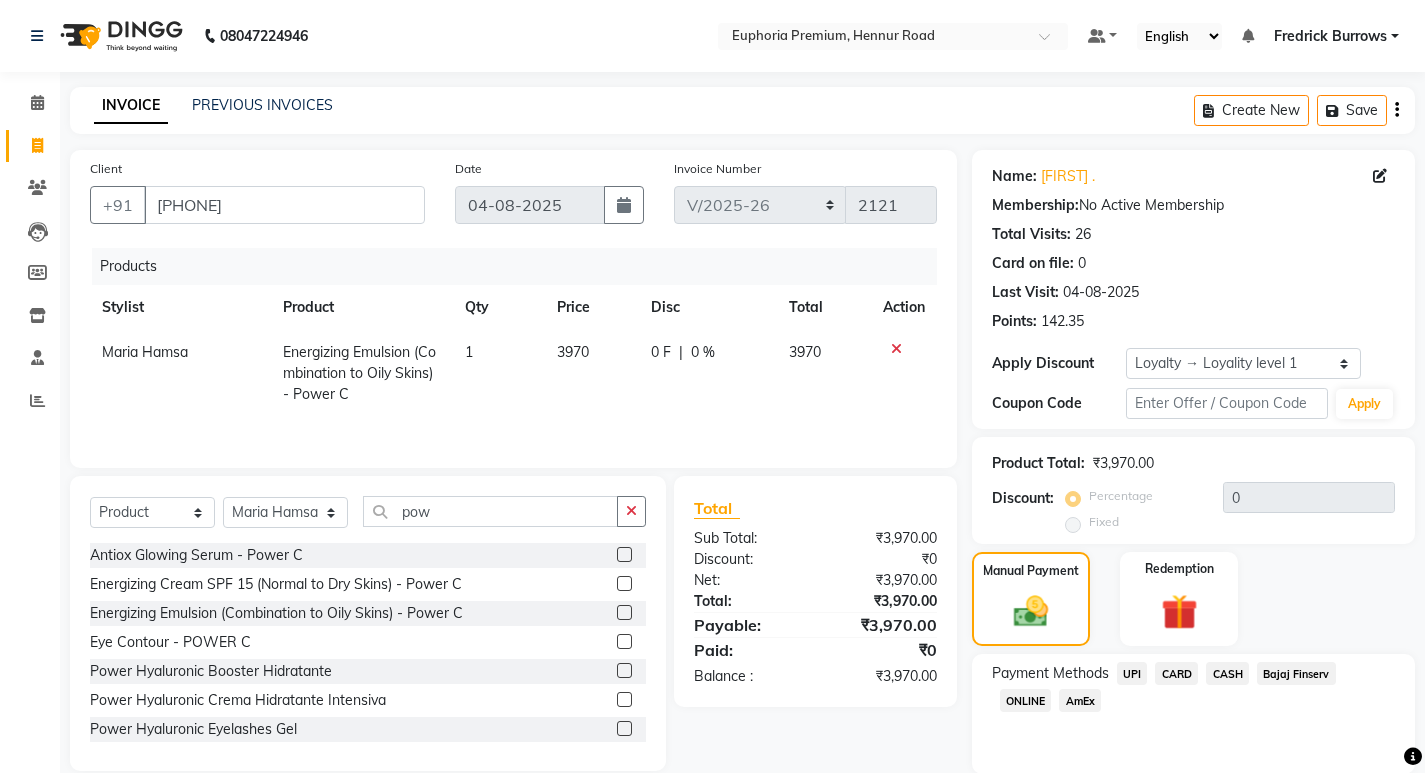 click on "UPI" 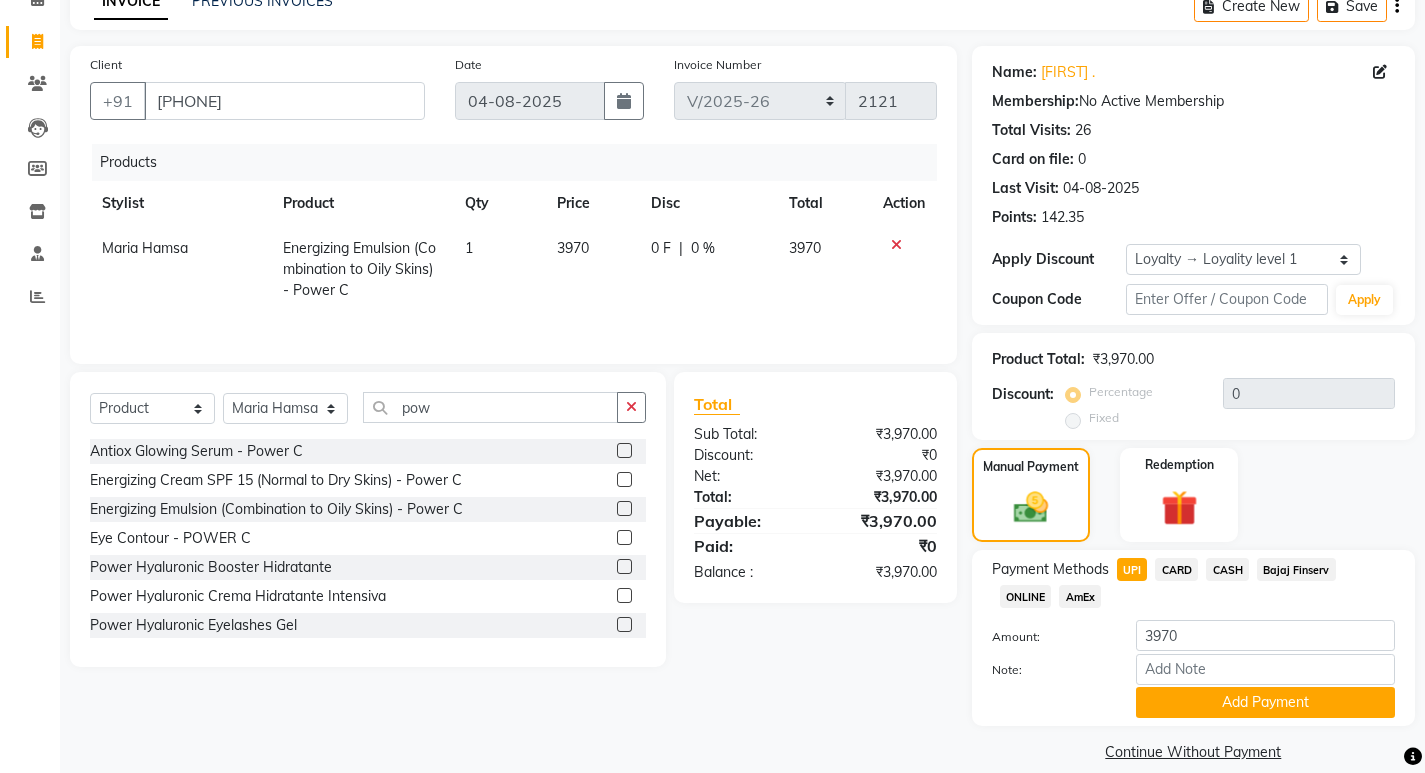 scroll, scrollTop: 128, scrollLeft: 0, axis: vertical 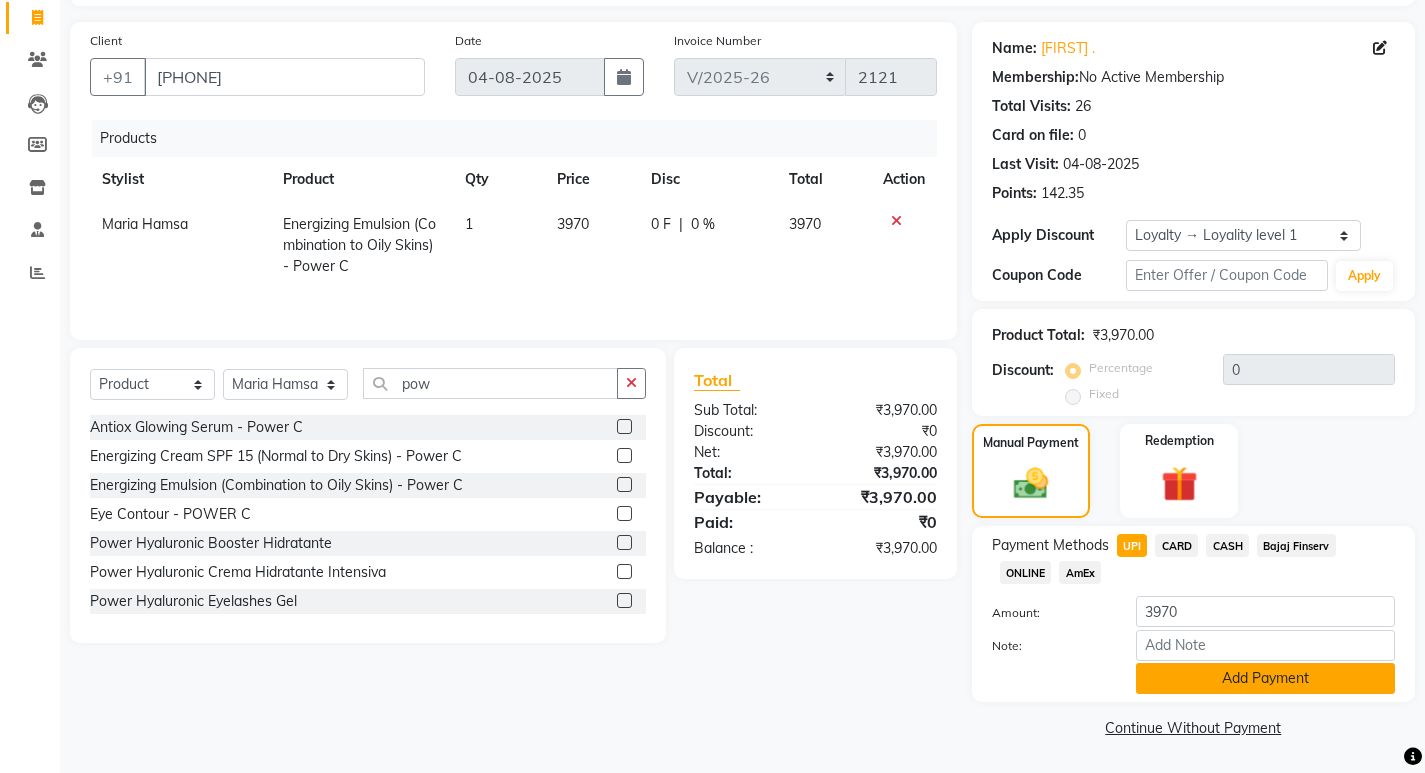 click on "Add Payment" 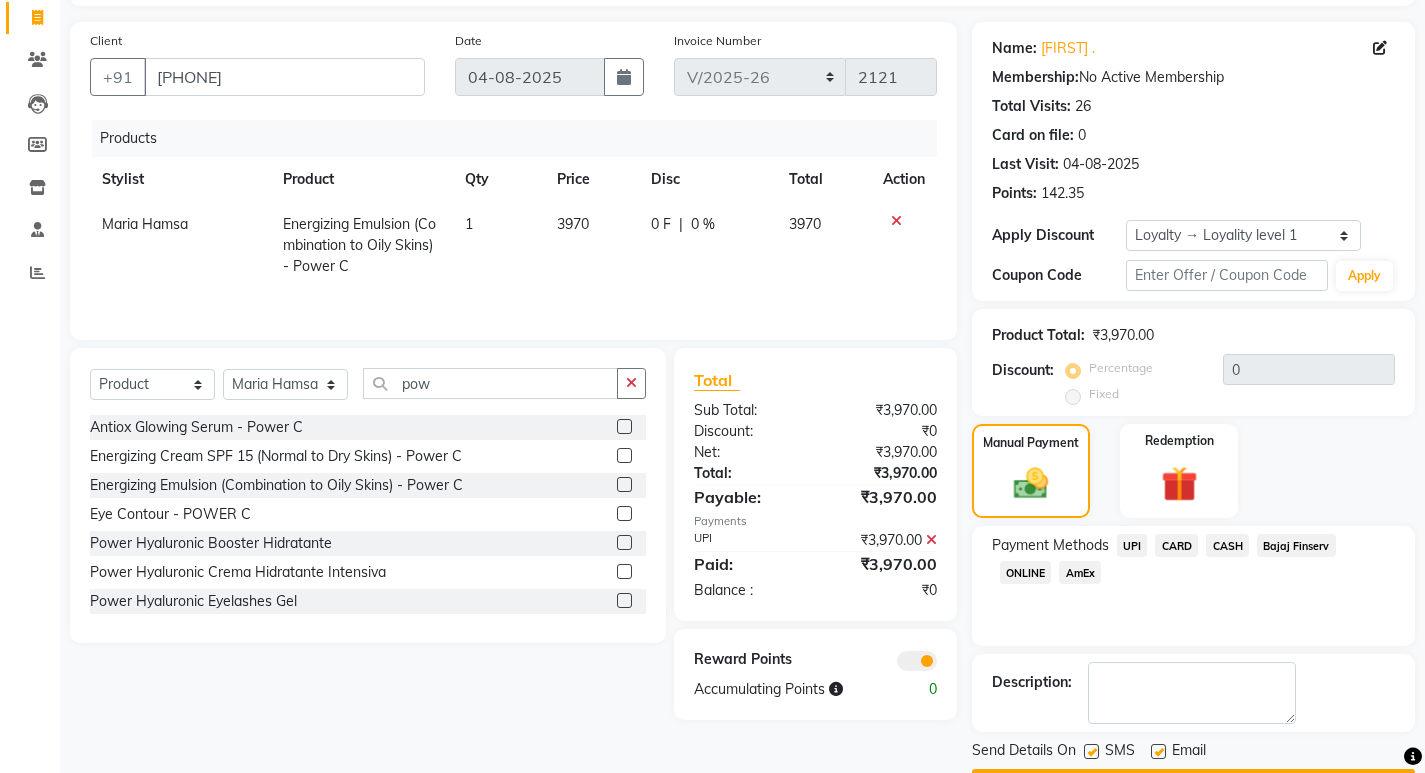 scroll, scrollTop: 185, scrollLeft: 0, axis: vertical 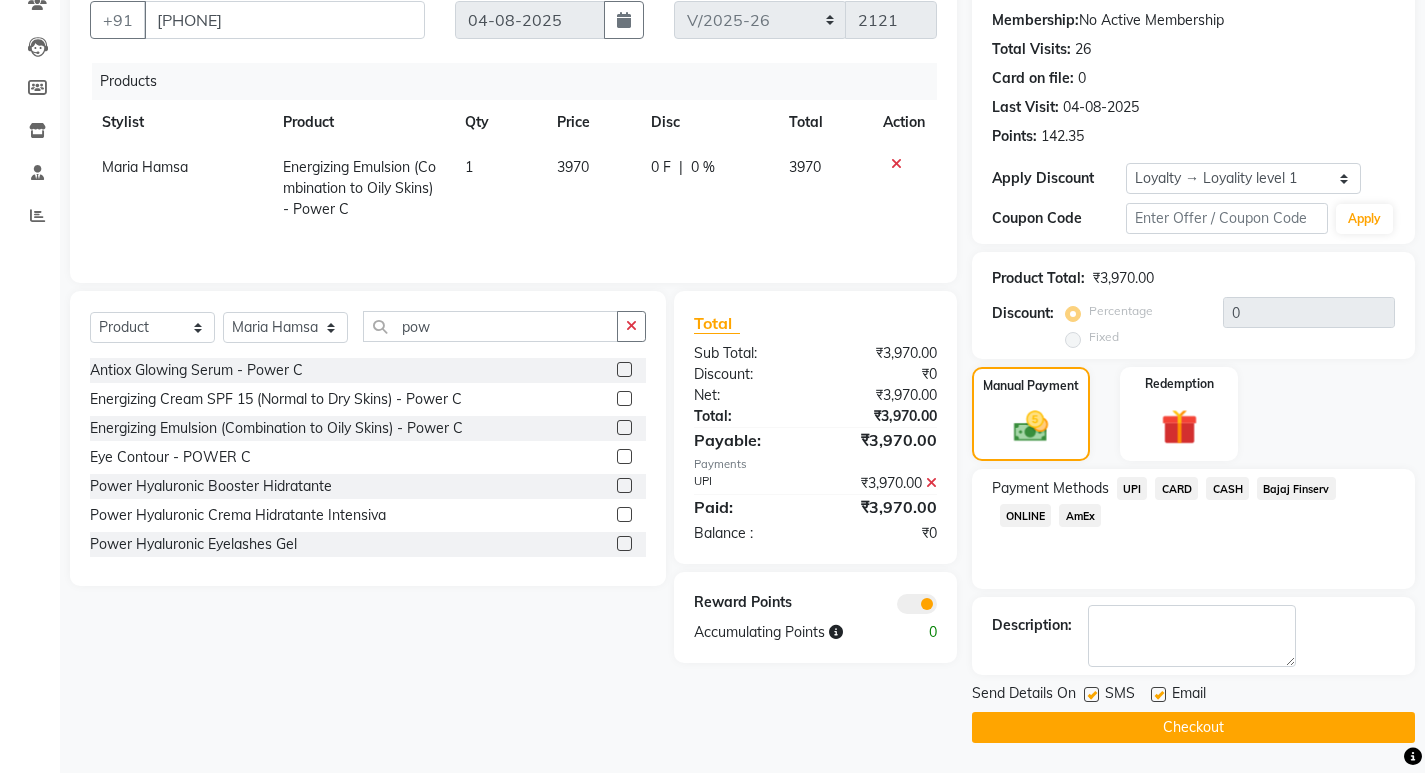 click on "Checkout" 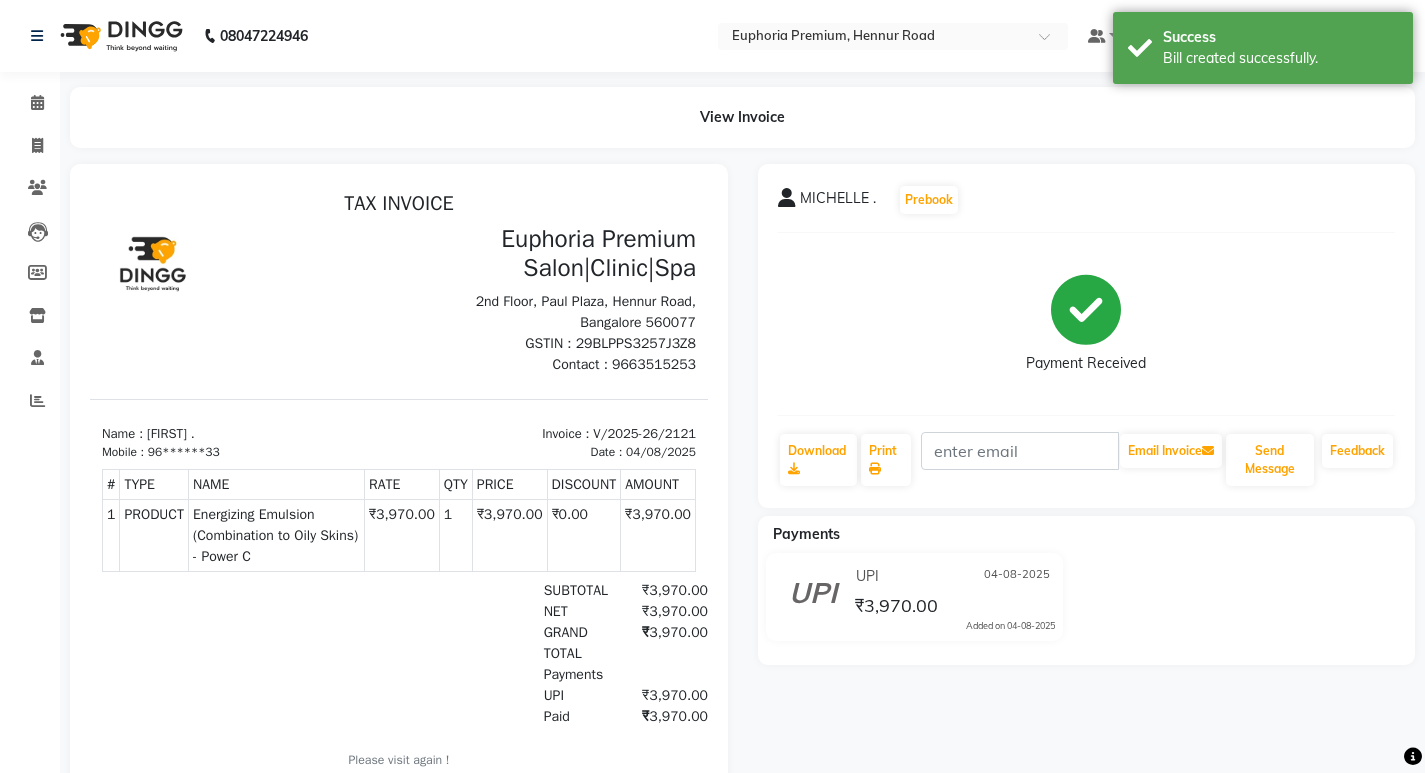 scroll, scrollTop: 0, scrollLeft: 0, axis: both 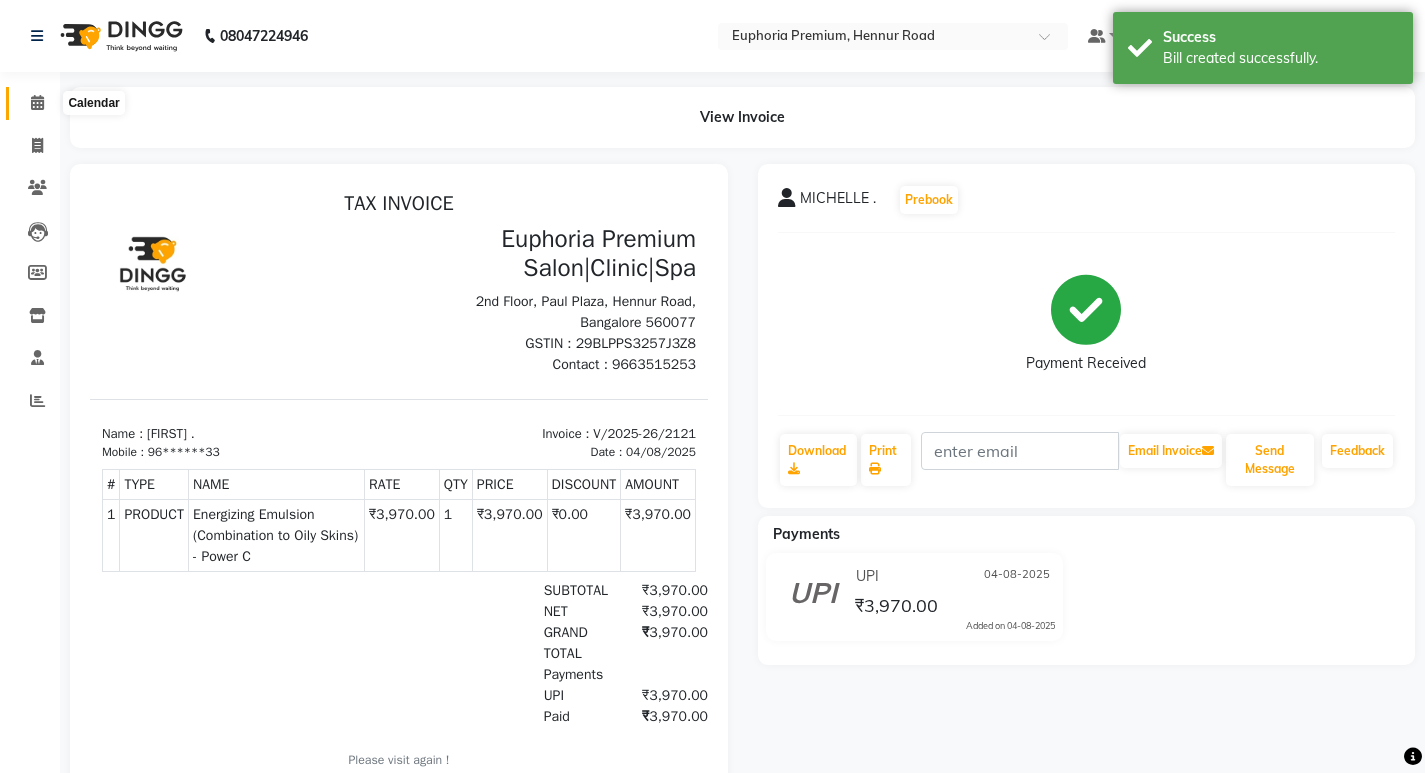 click 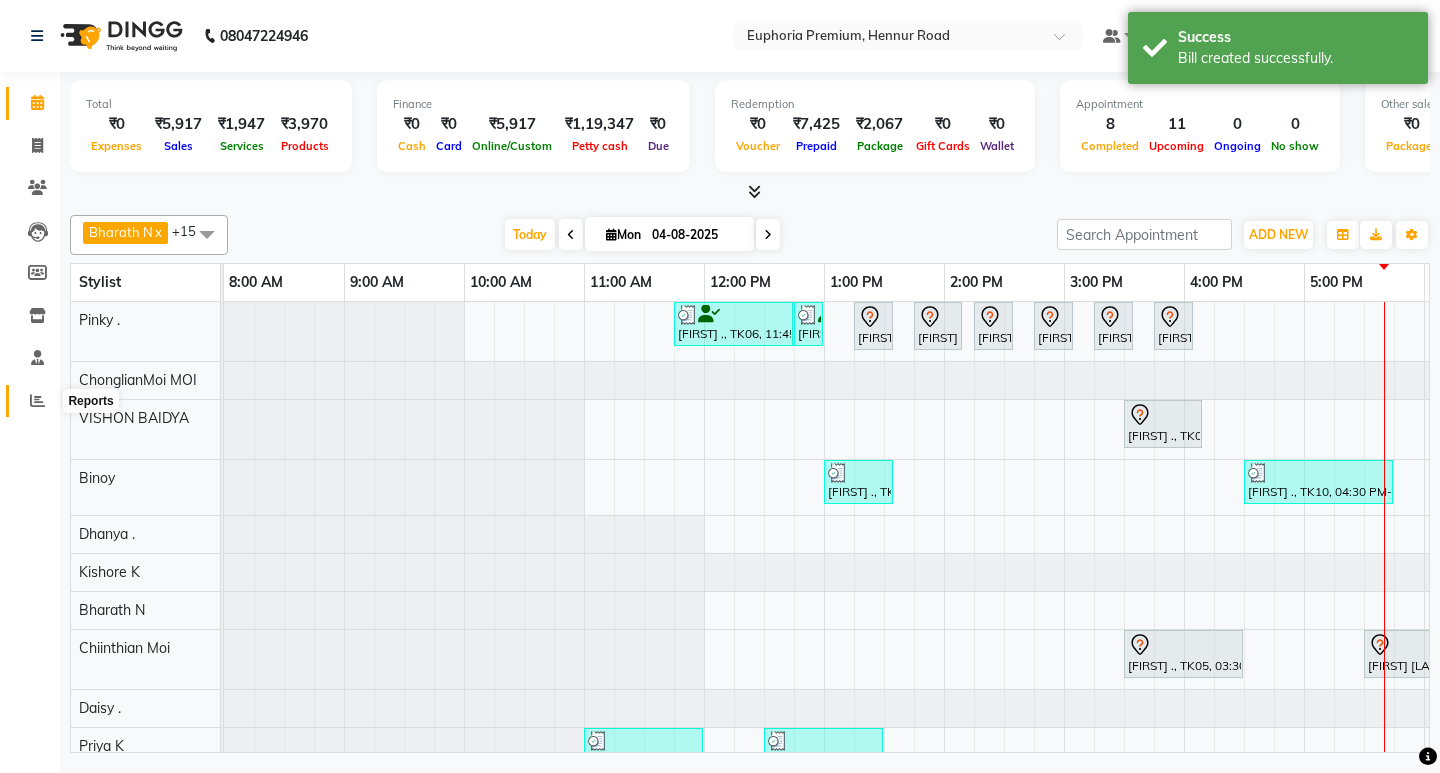 click 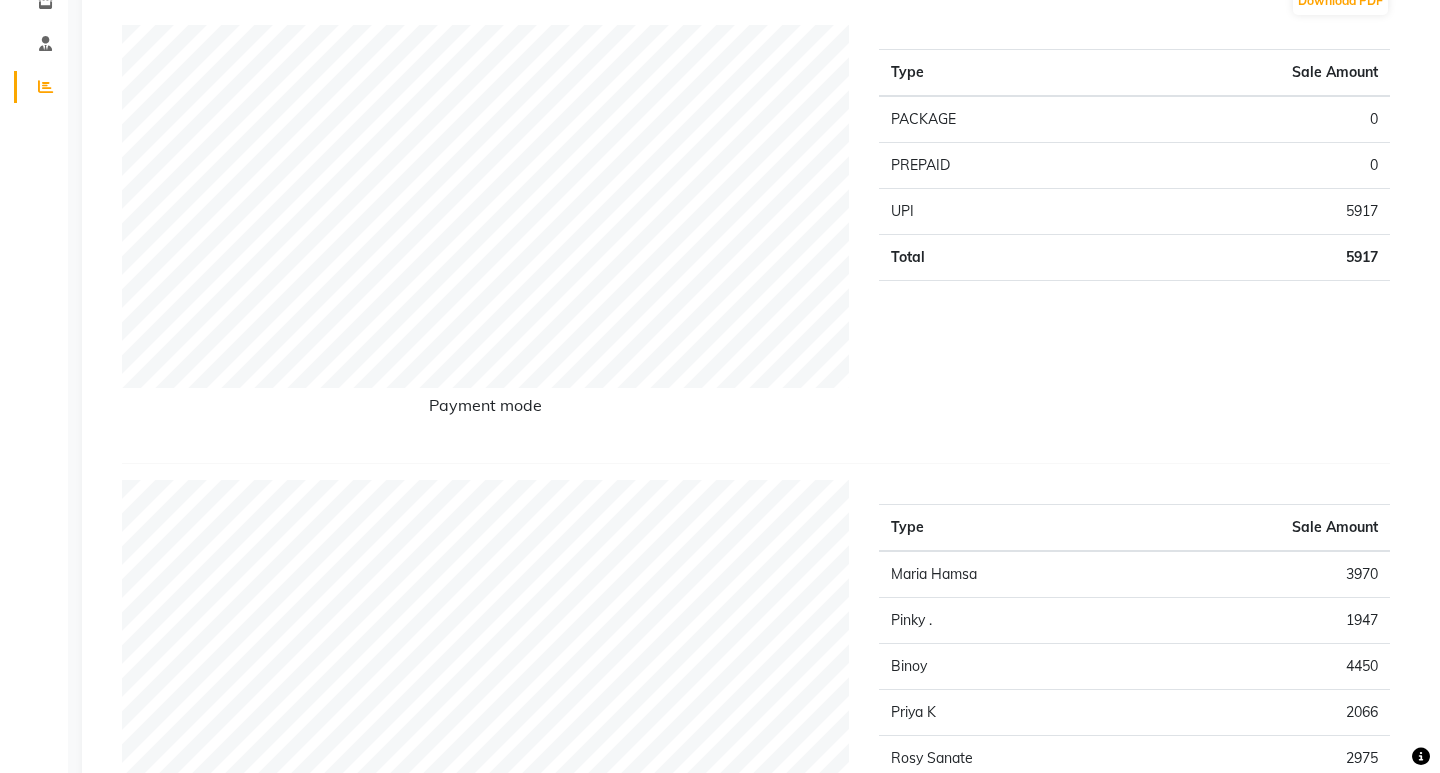 scroll, scrollTop: 0, scrollLeft: 0, axis: both 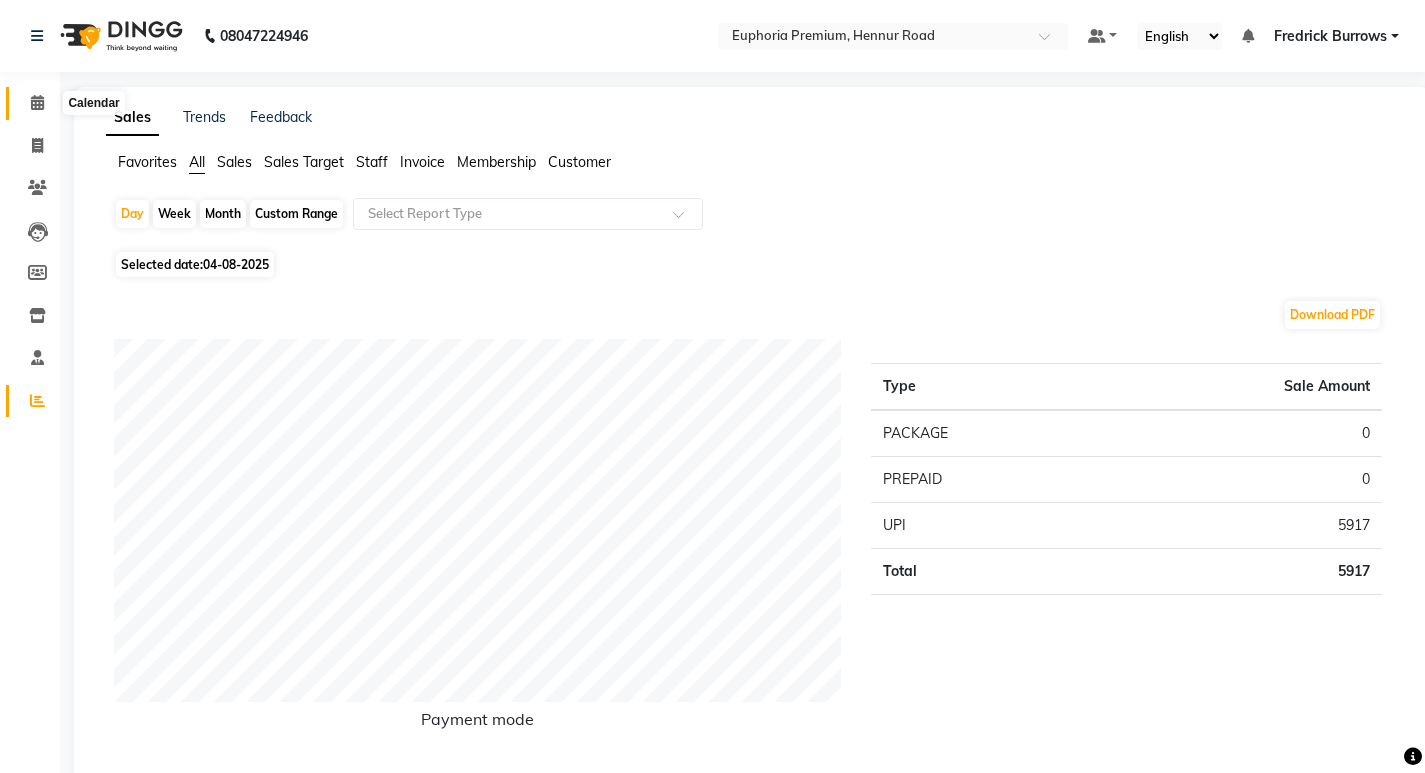 click 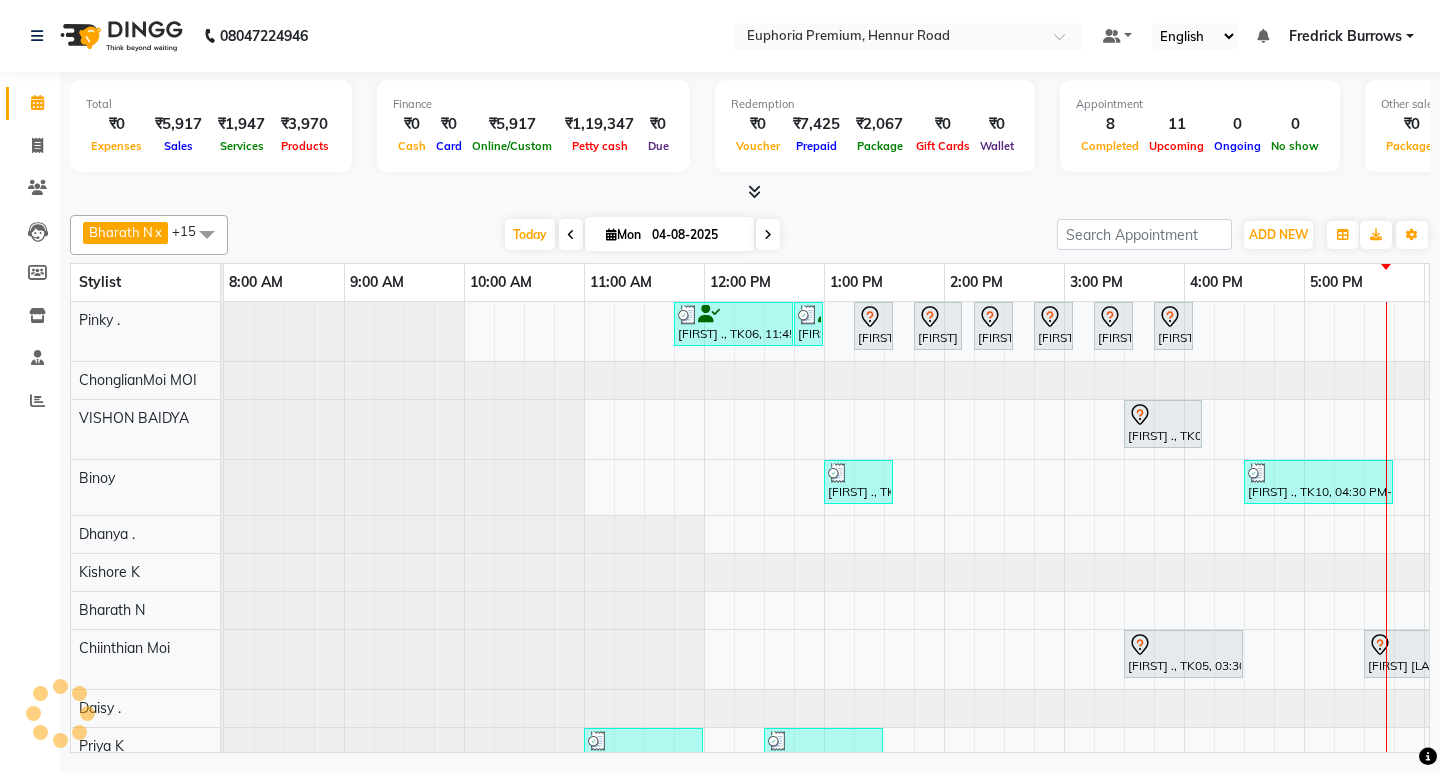click 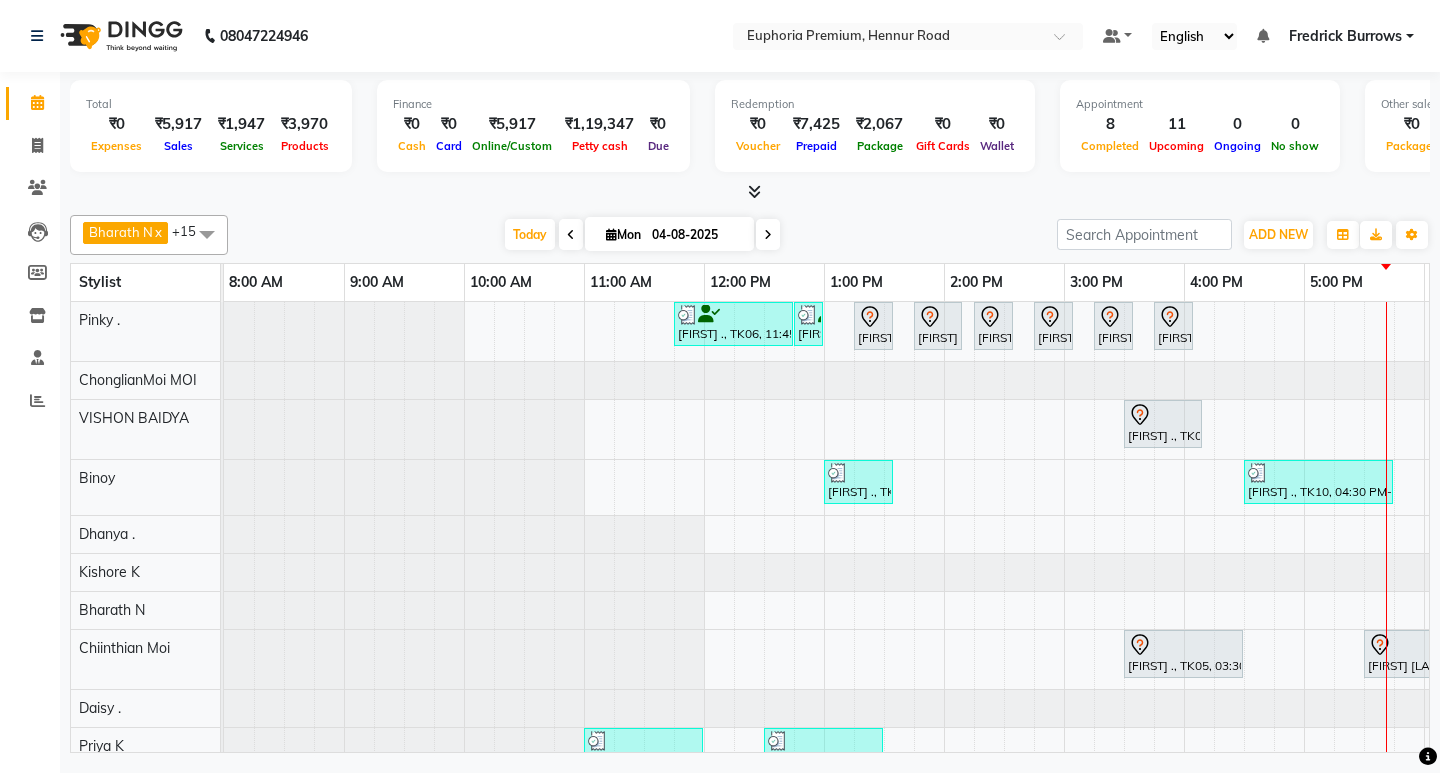 scroll, scrollTop: 0, scrollLeft: 52, axis: horizontal 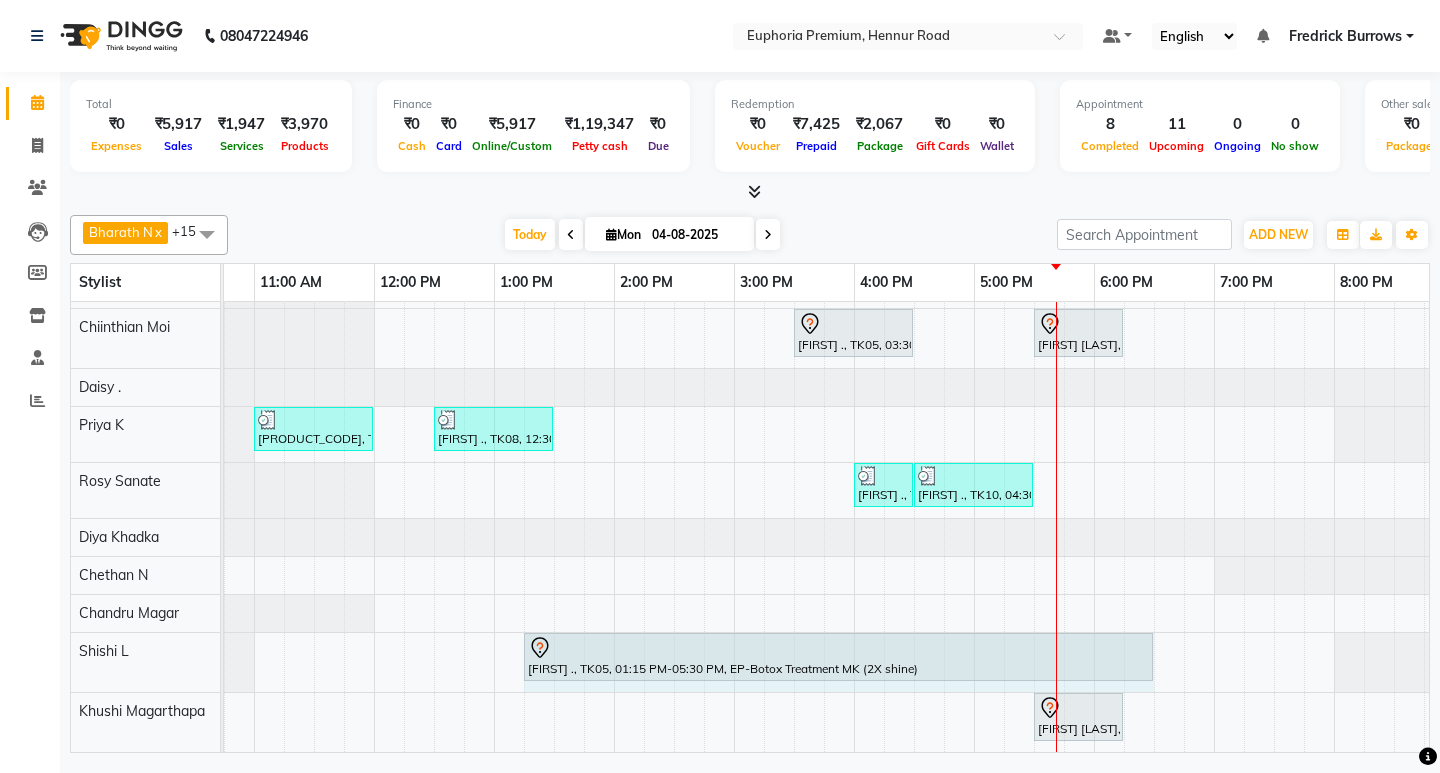 drag, startPoint x: 1028, startPoint y: 633, endPoint x: 1132, endPoint y: 637, distance: 104.0769 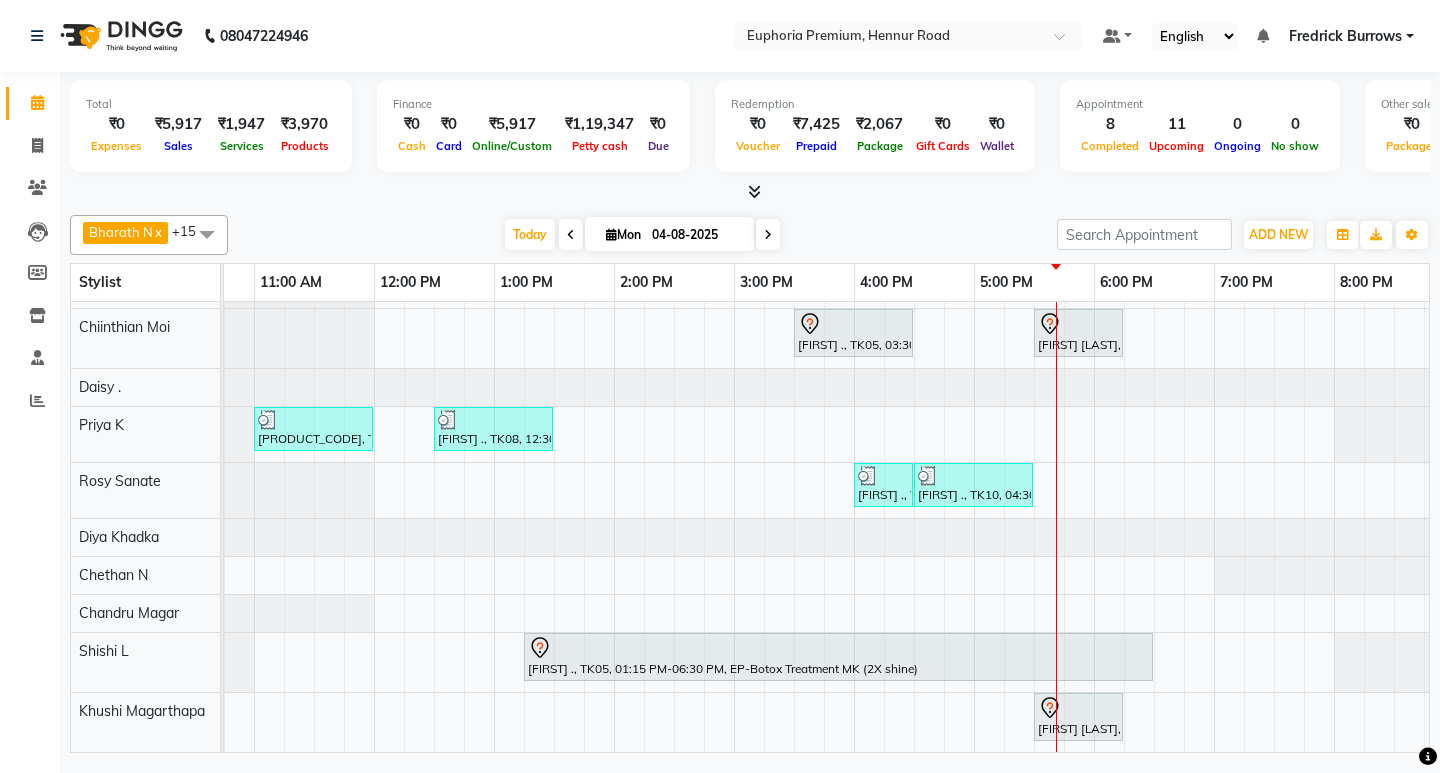 scroll, scrollTop: 3, scrollLeft: 330, axis: both 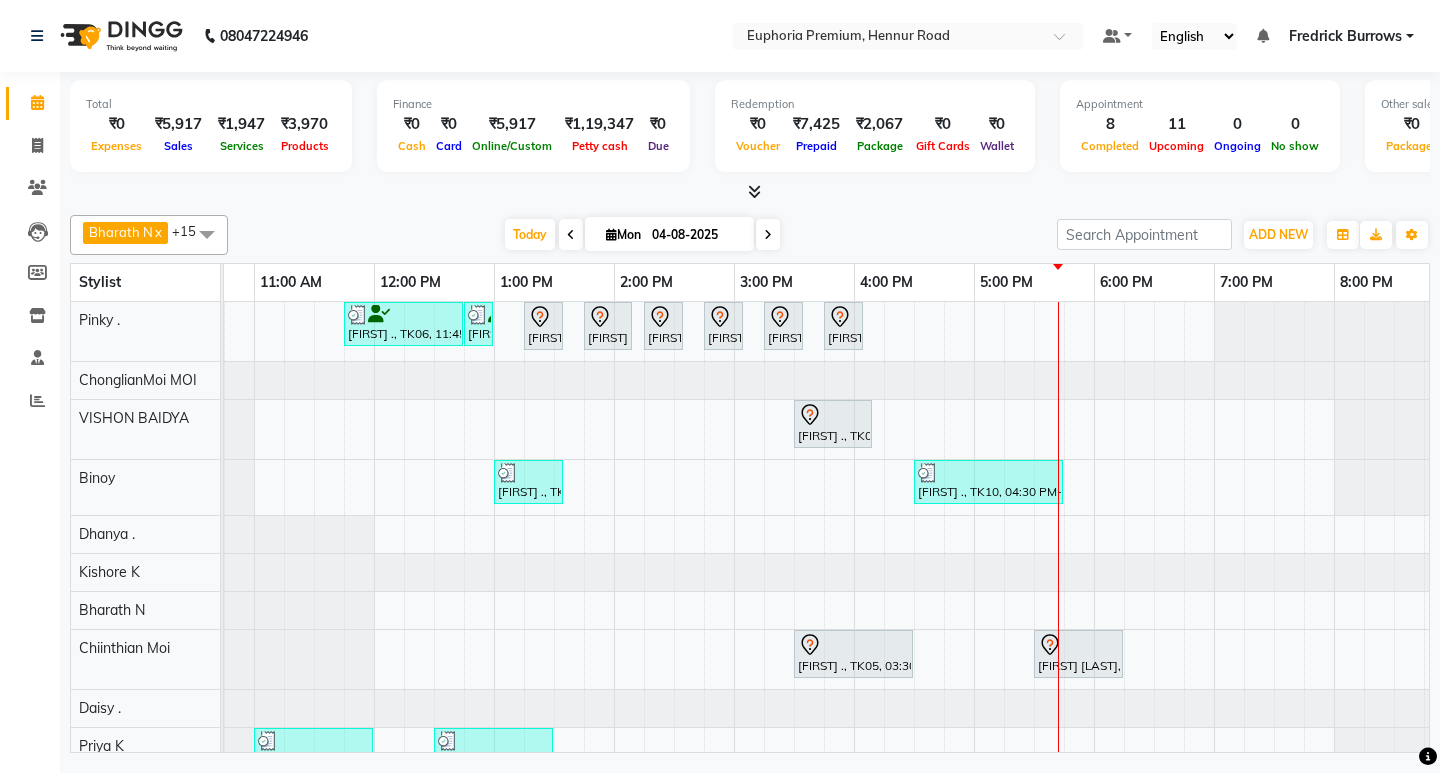 click at bounding box center (750, 192) 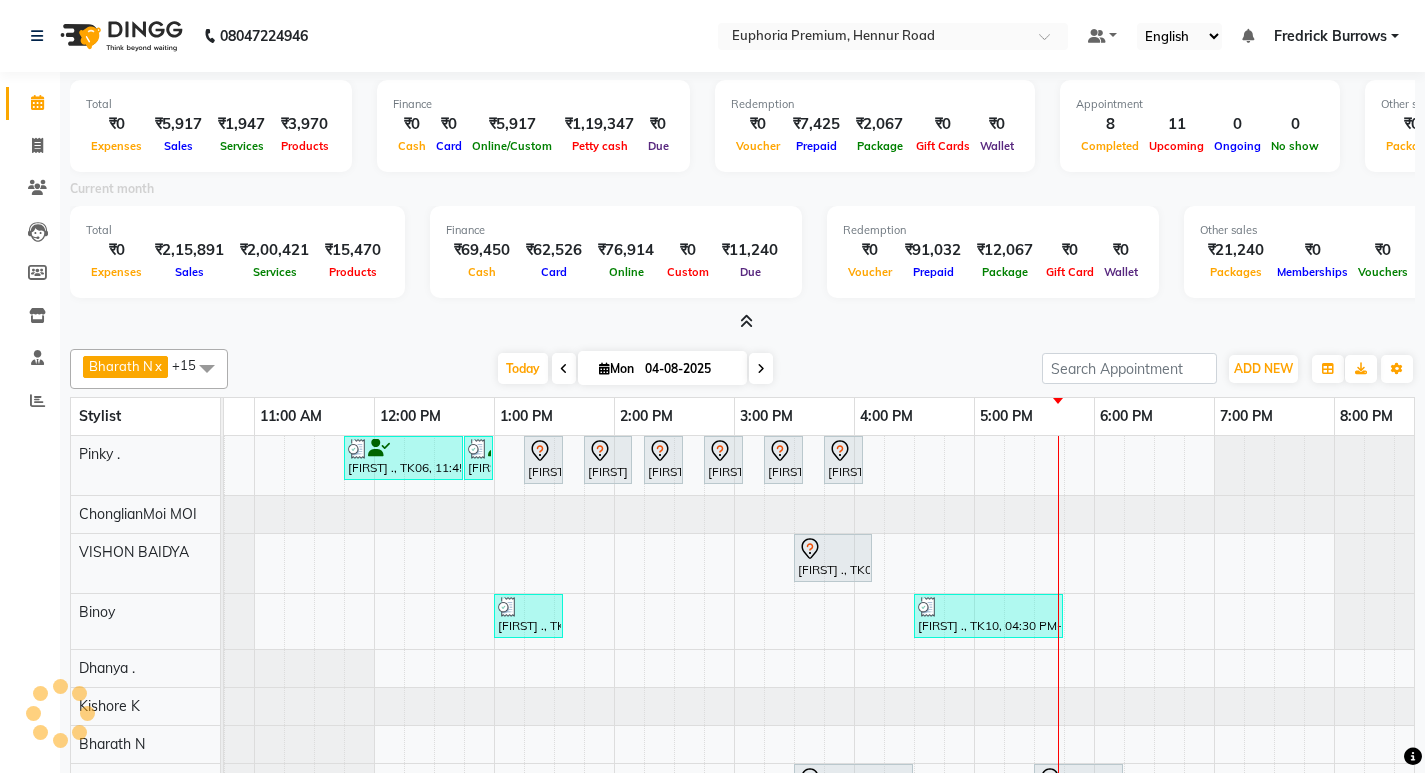 click at bounding box center [746, 321] 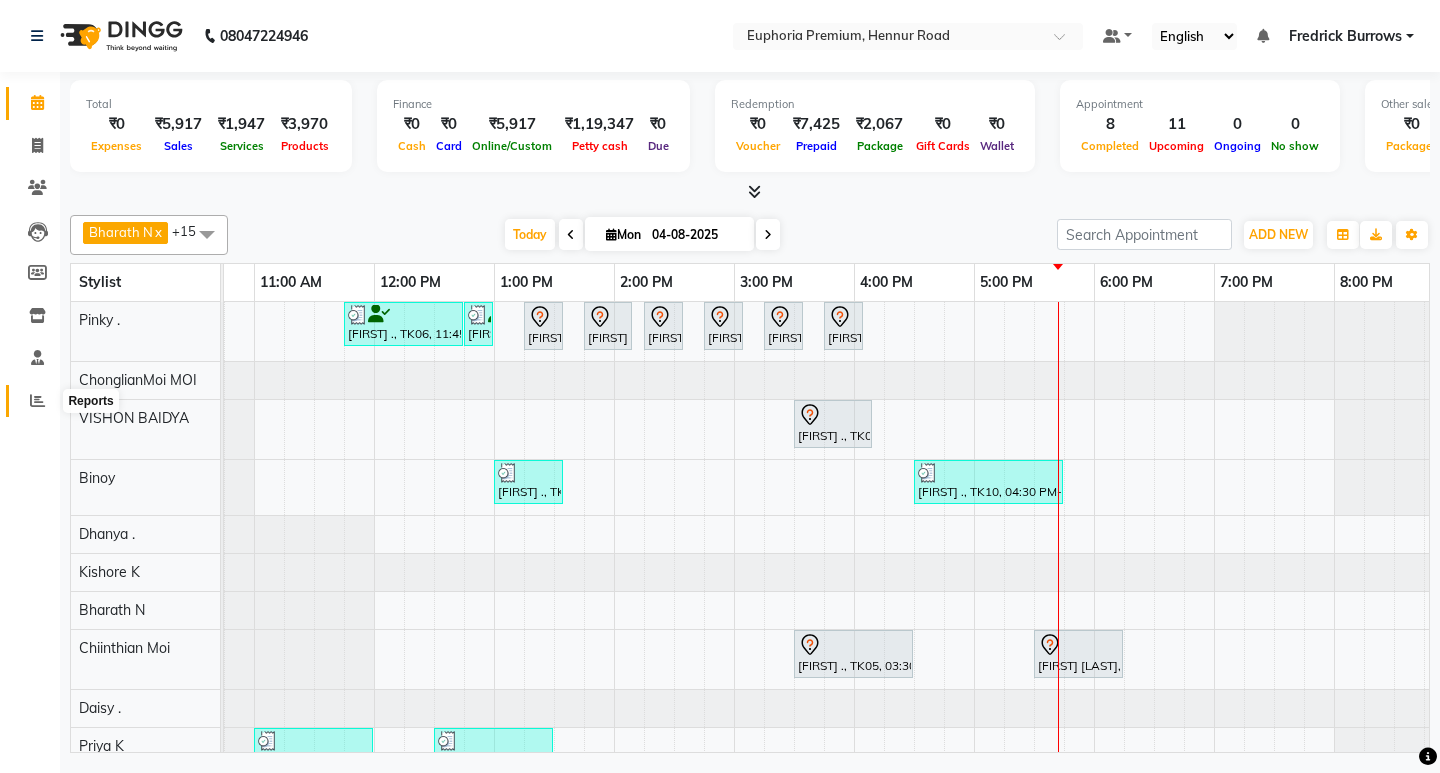 click 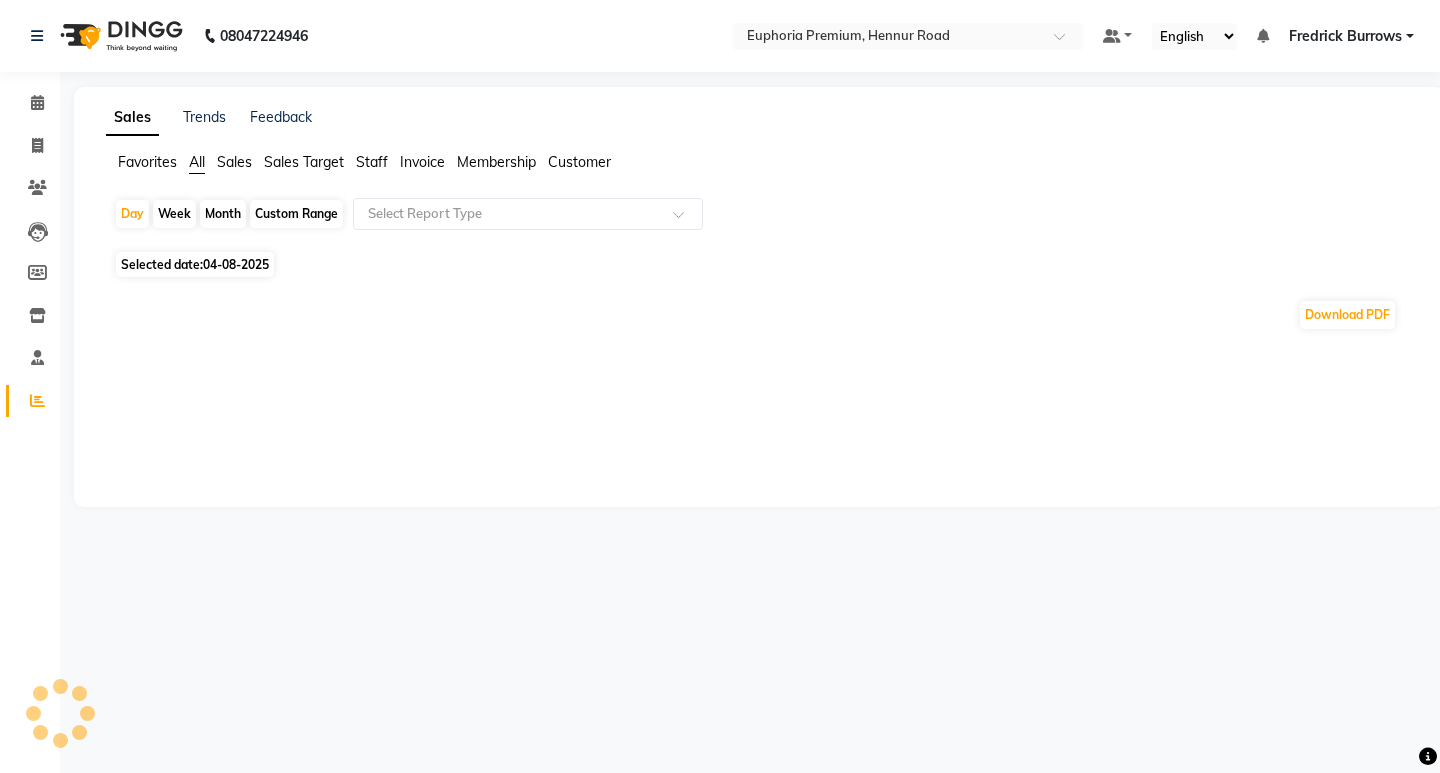 click 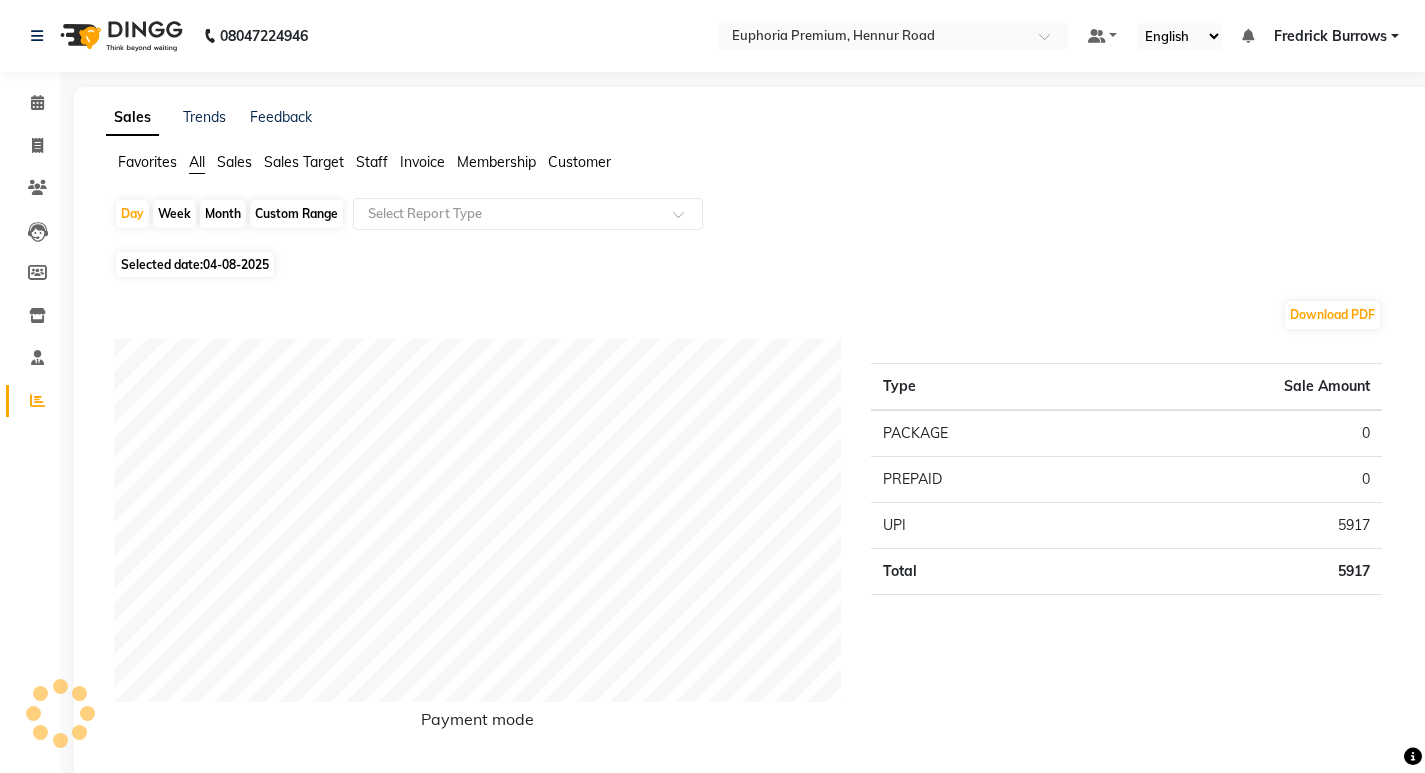 click 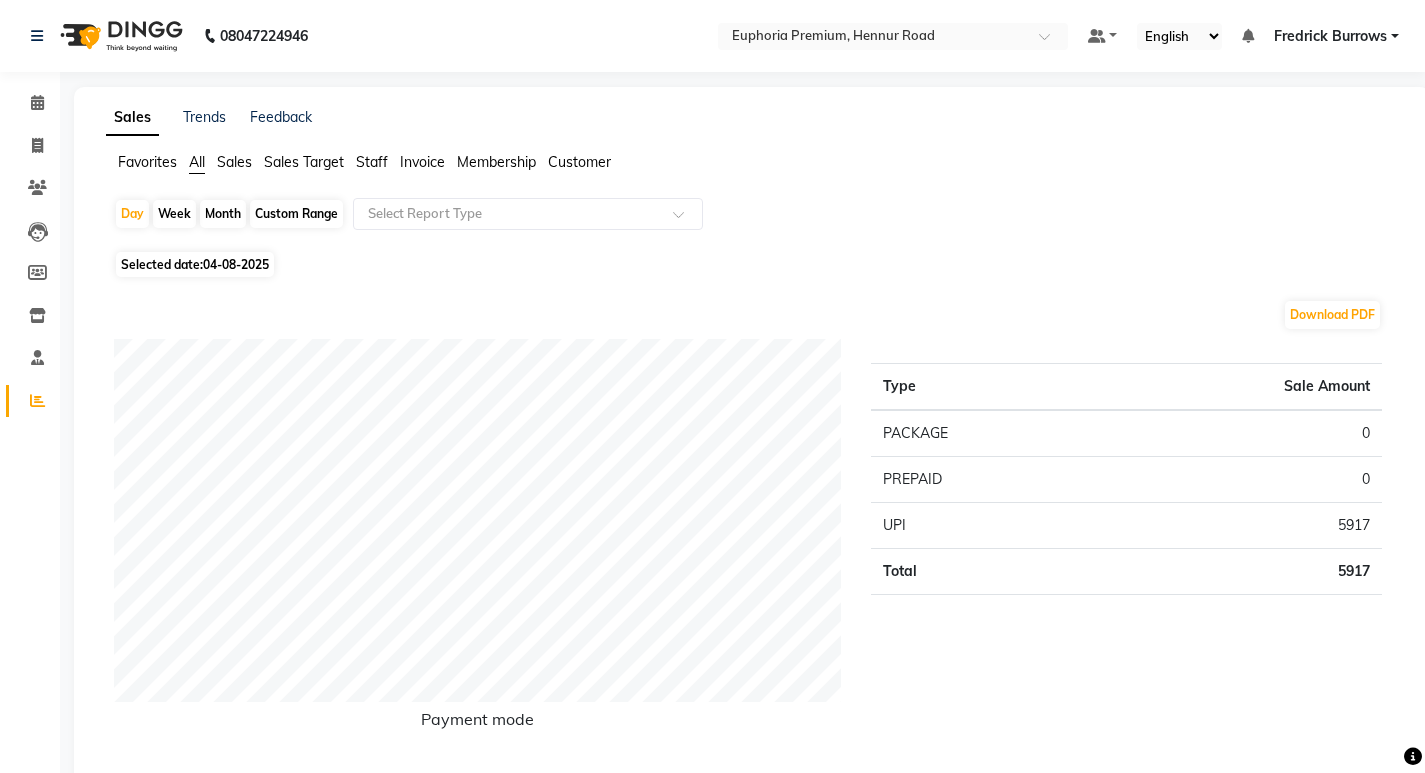 click 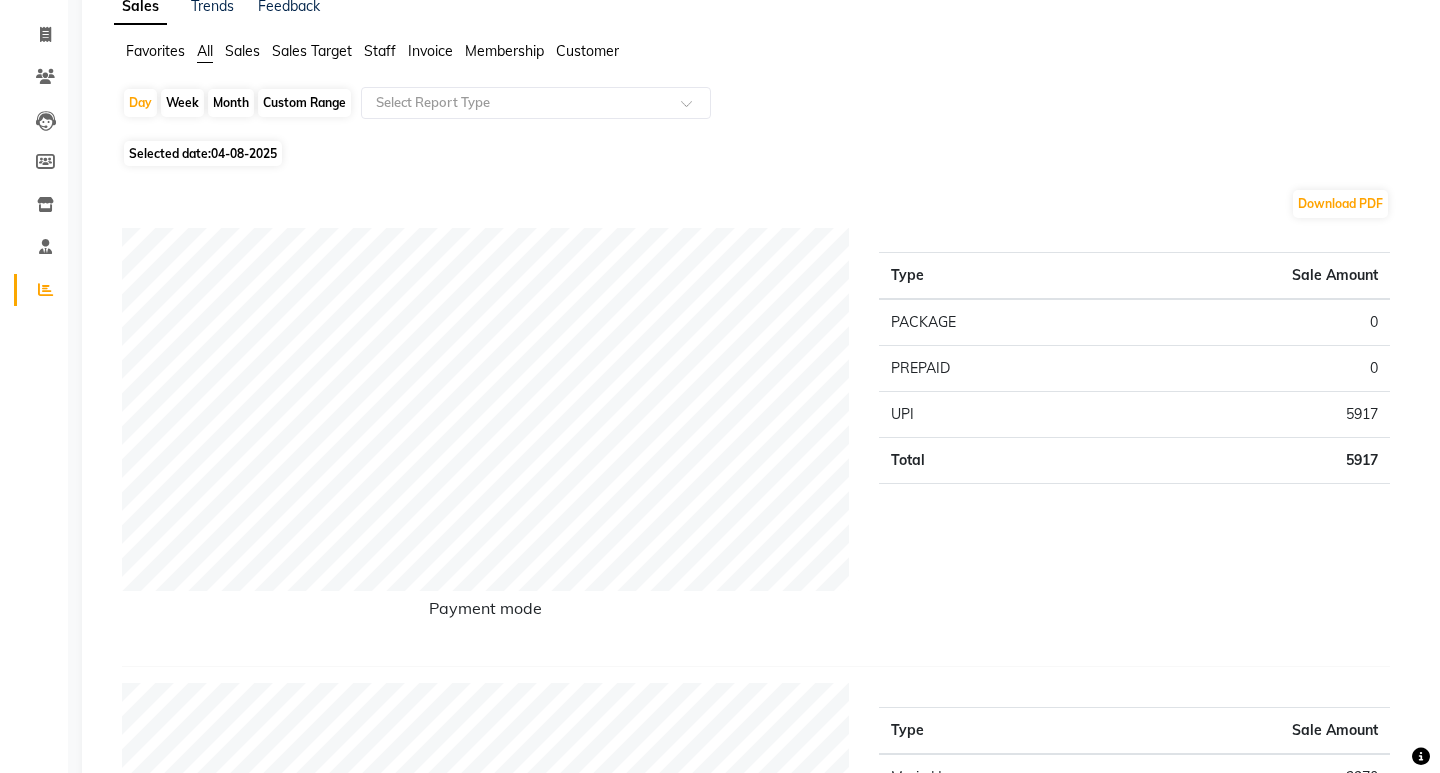 scroll, scrollTop: 0, scrollLeft: 0, axis: both 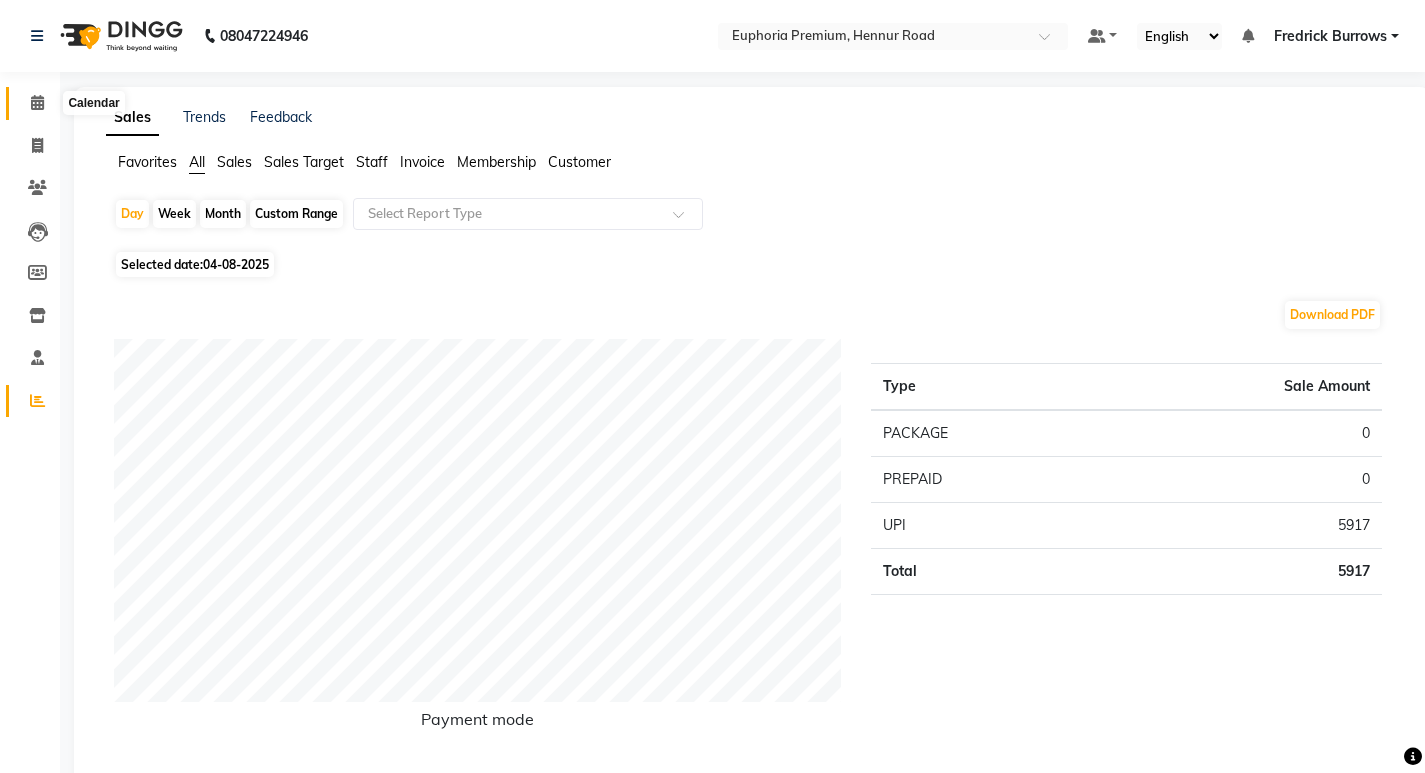 click 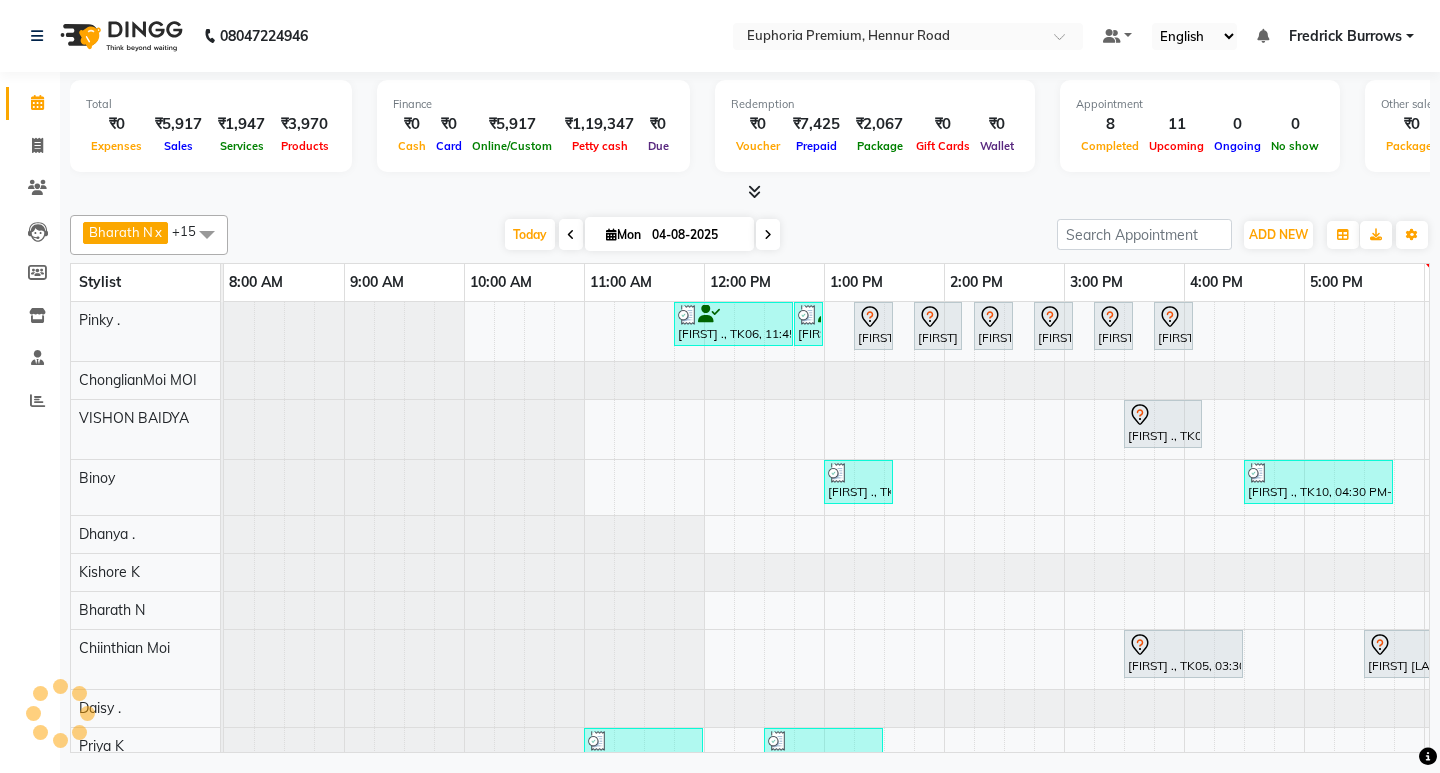 scroll, scrollTop: 0, scrollLeft: 0, axis: both 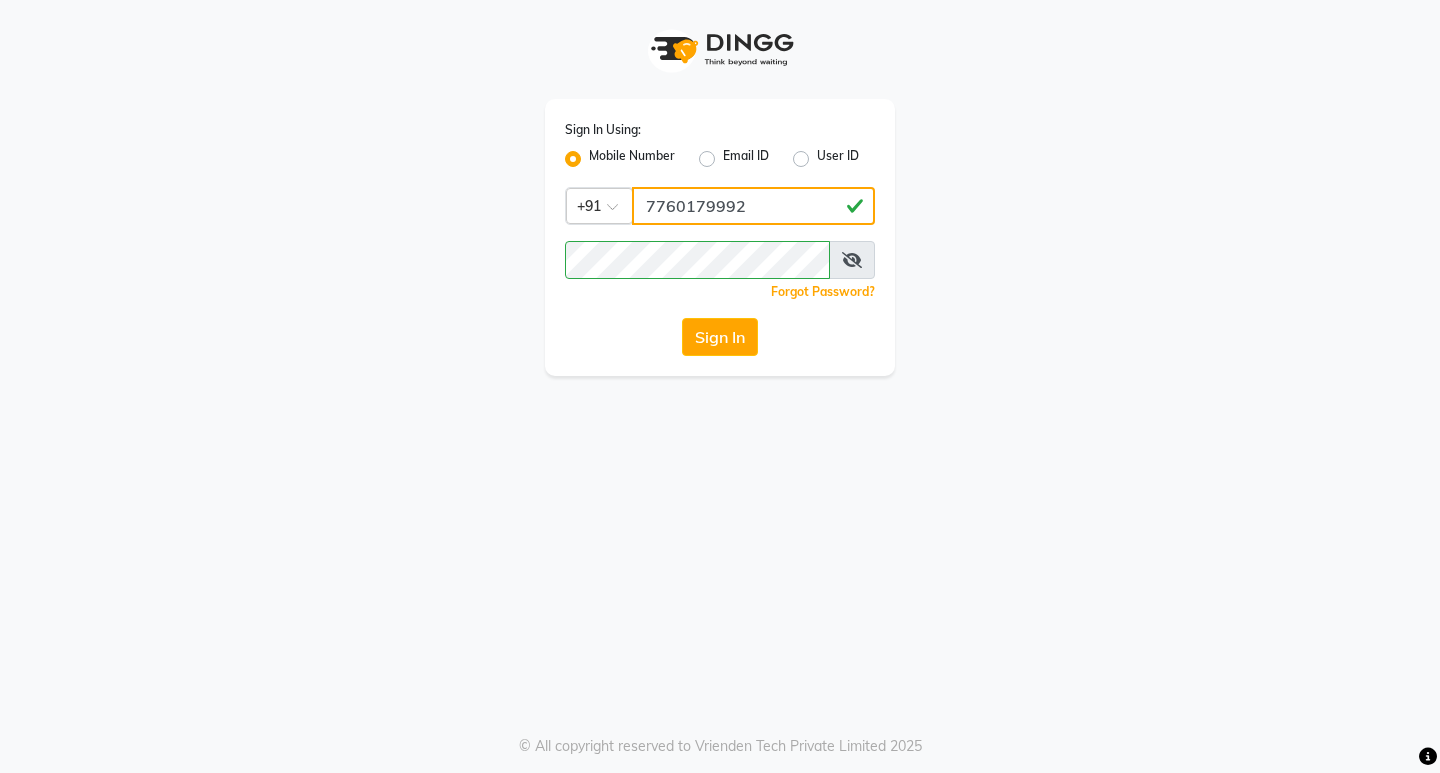 click on "7760179992" 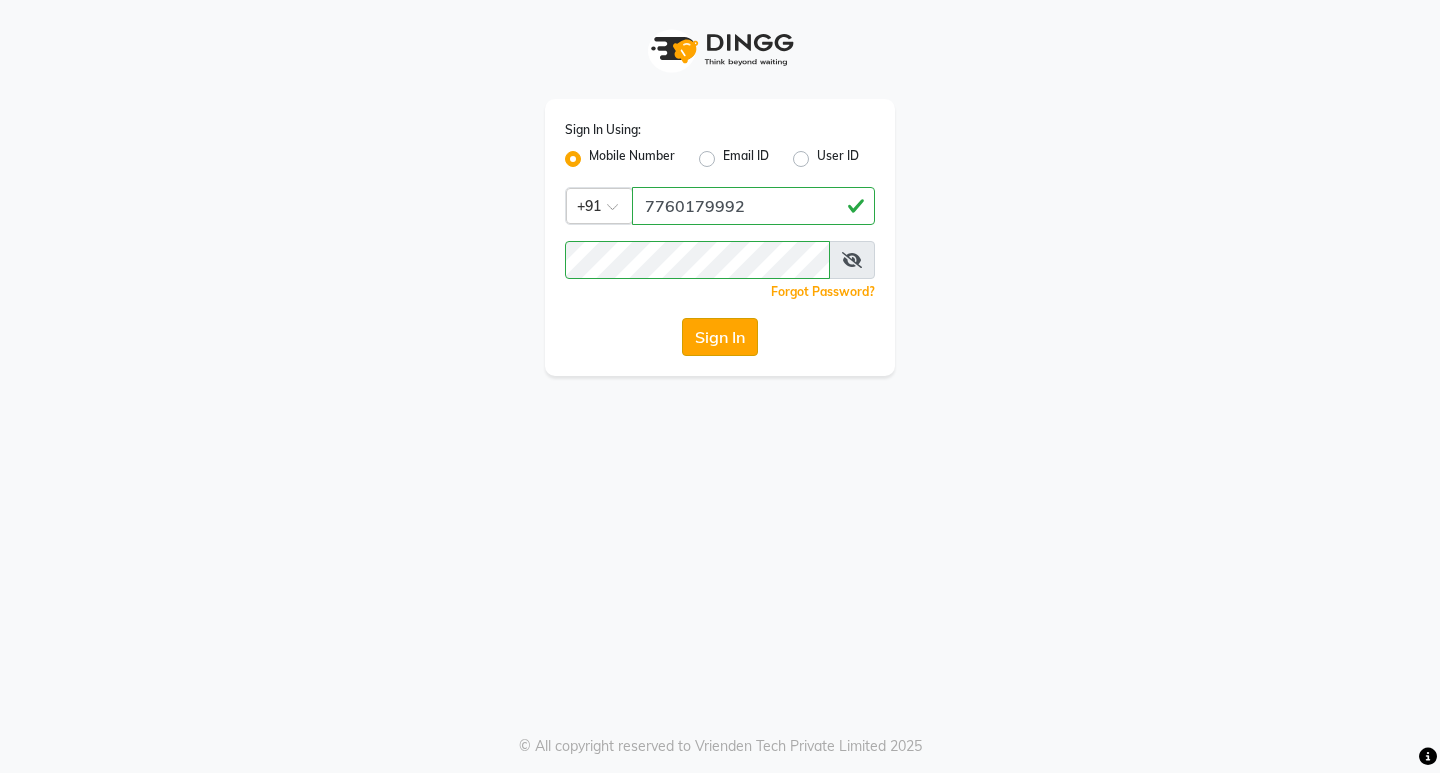 click on "Sign In" 